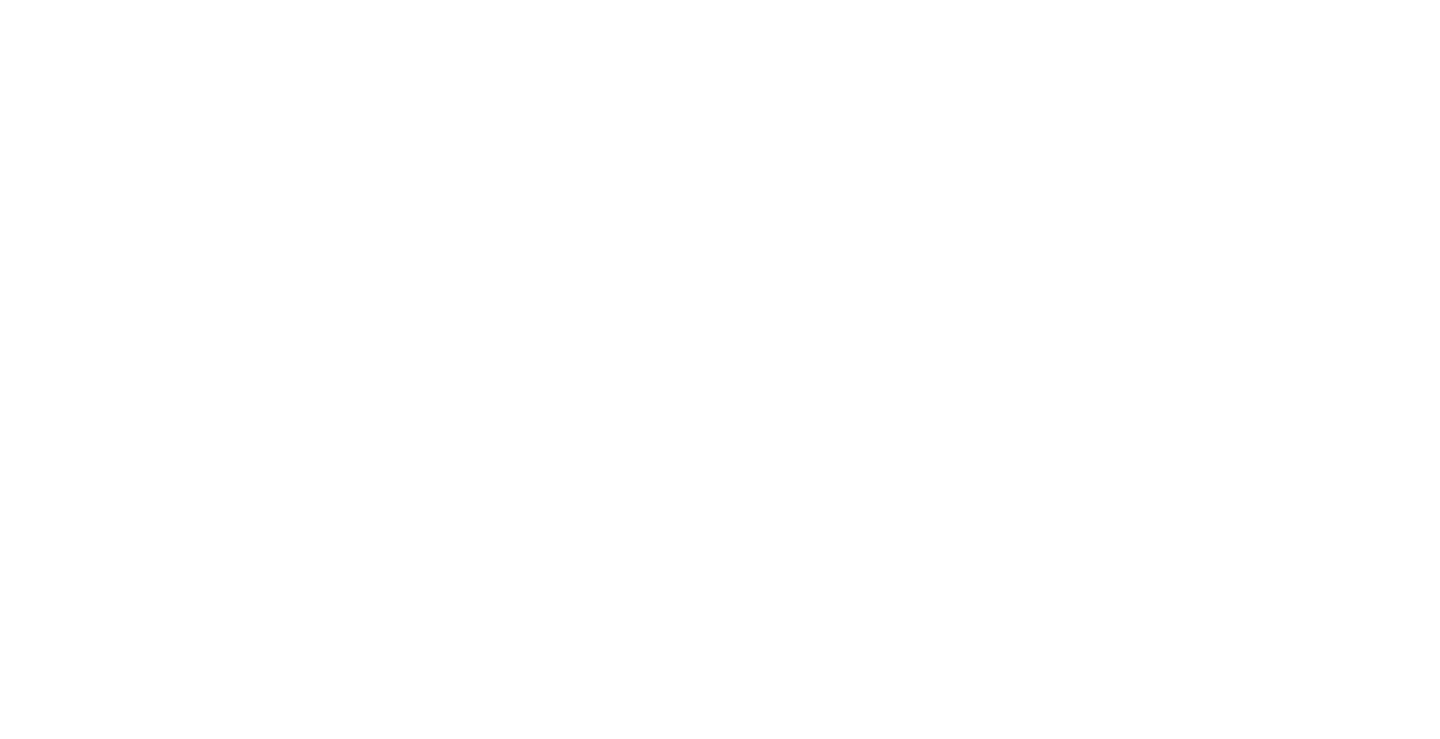 scroll, scrollTop: 0, scrollLeft: 0, axis: both 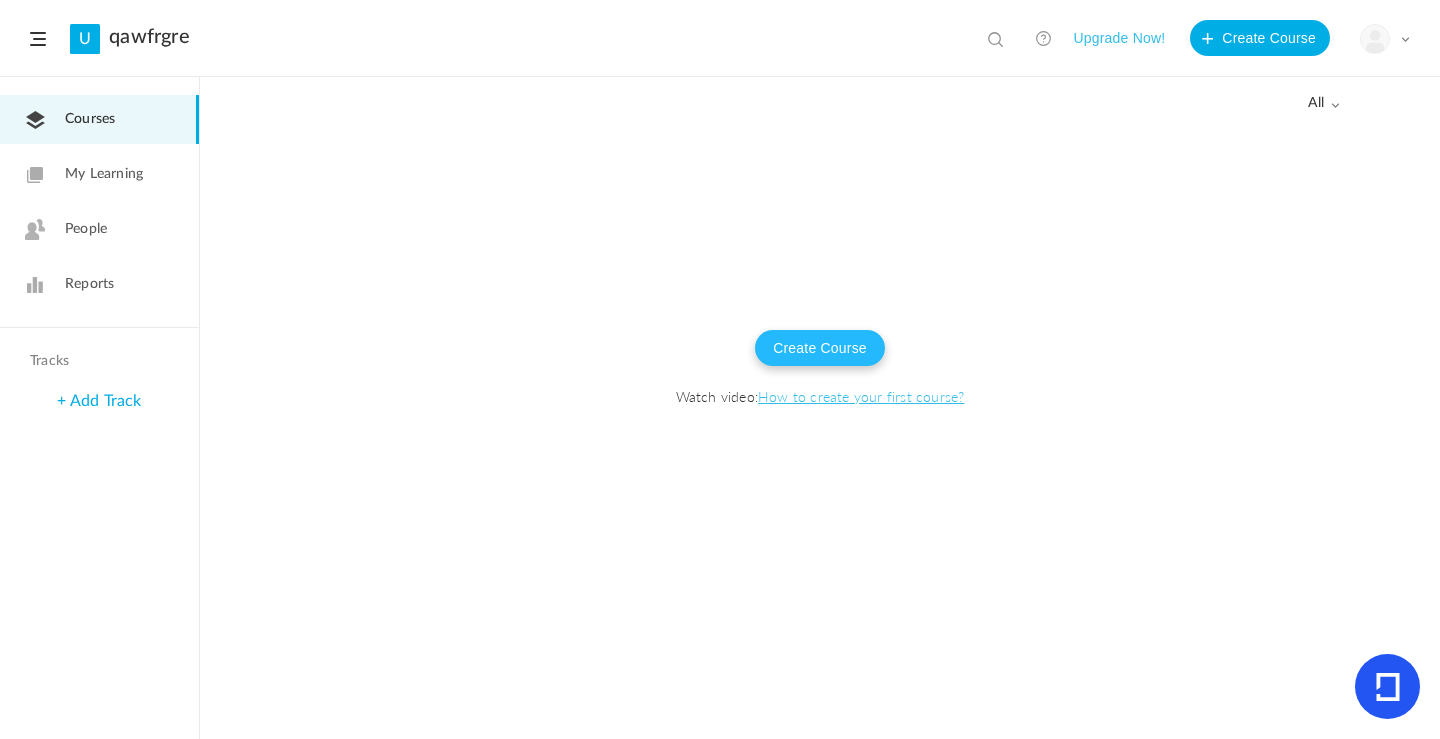 click on "Create Course" 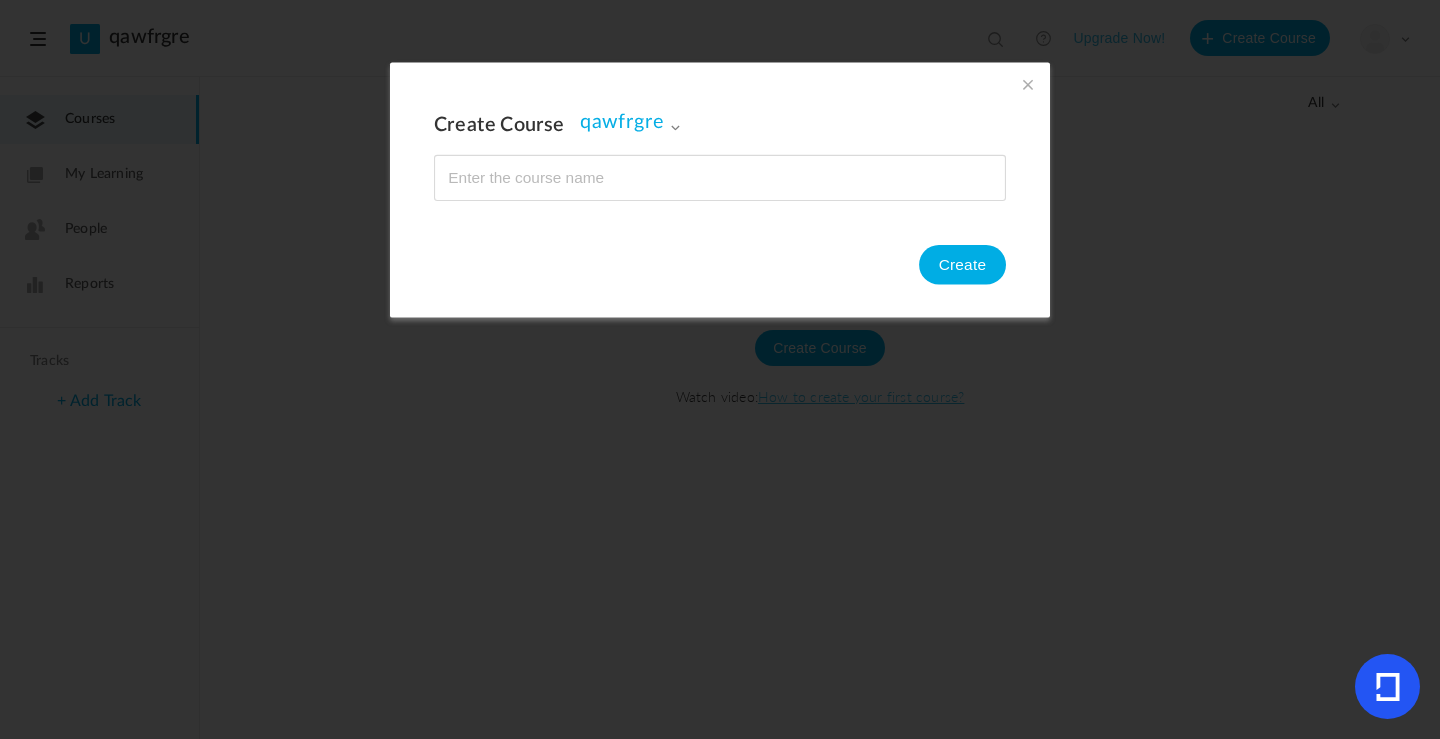 click at bounding box center (720, 178) 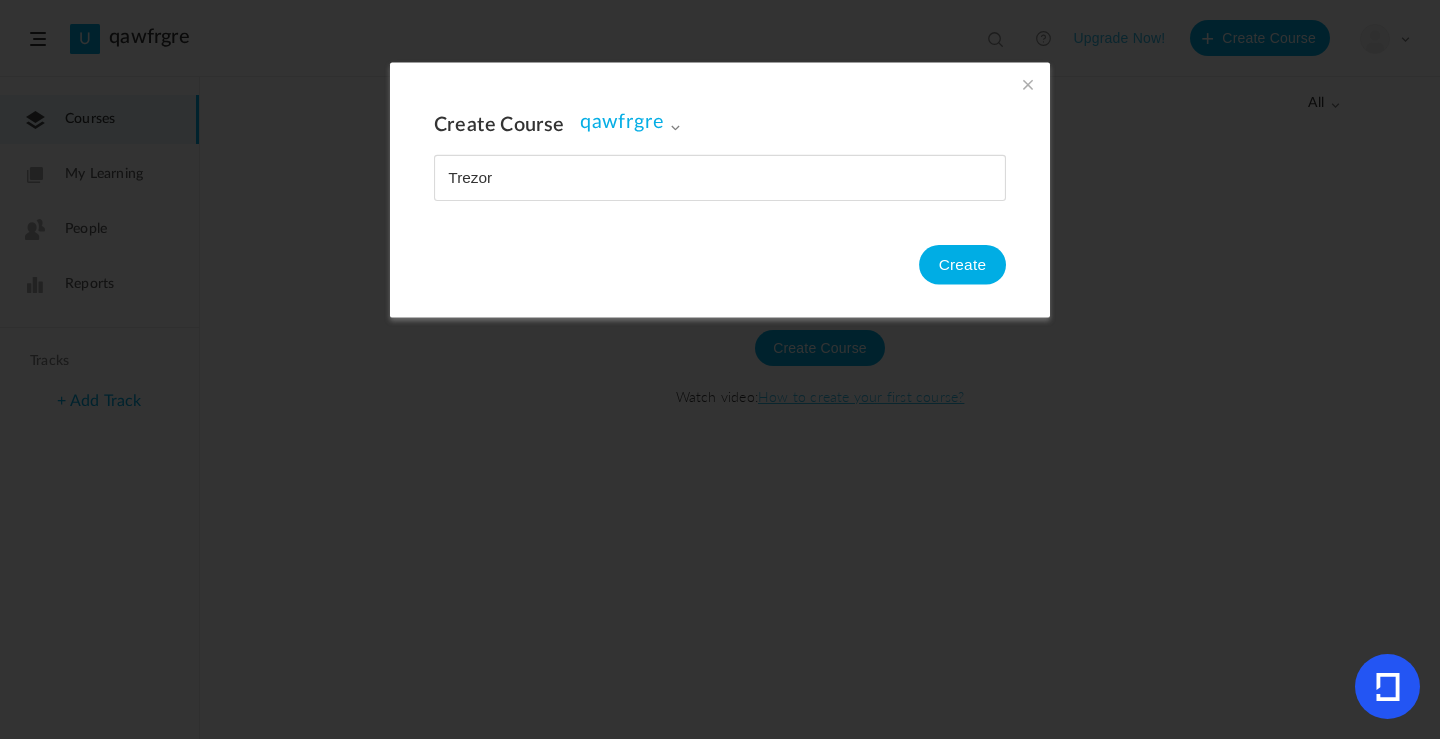 type on "Trezor" 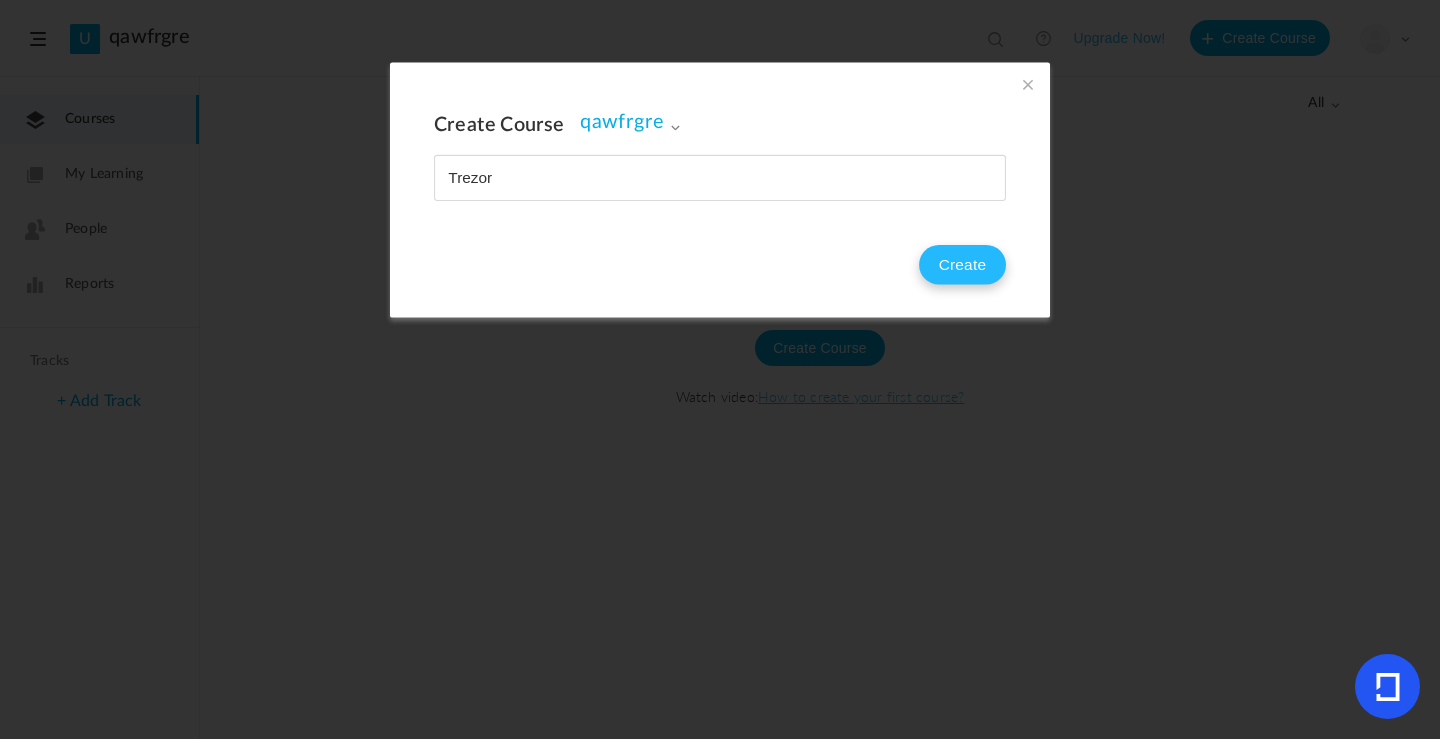 type 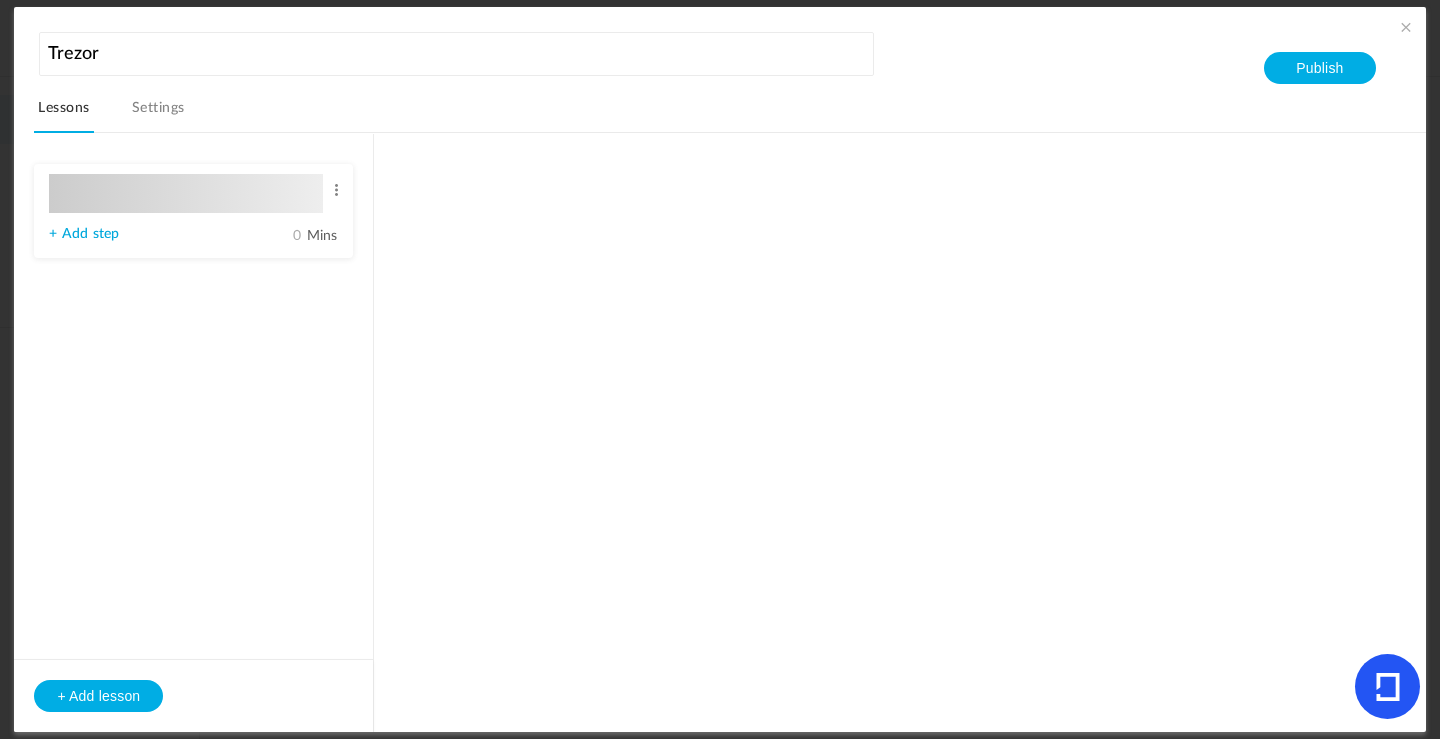 type on "Lesson 1" 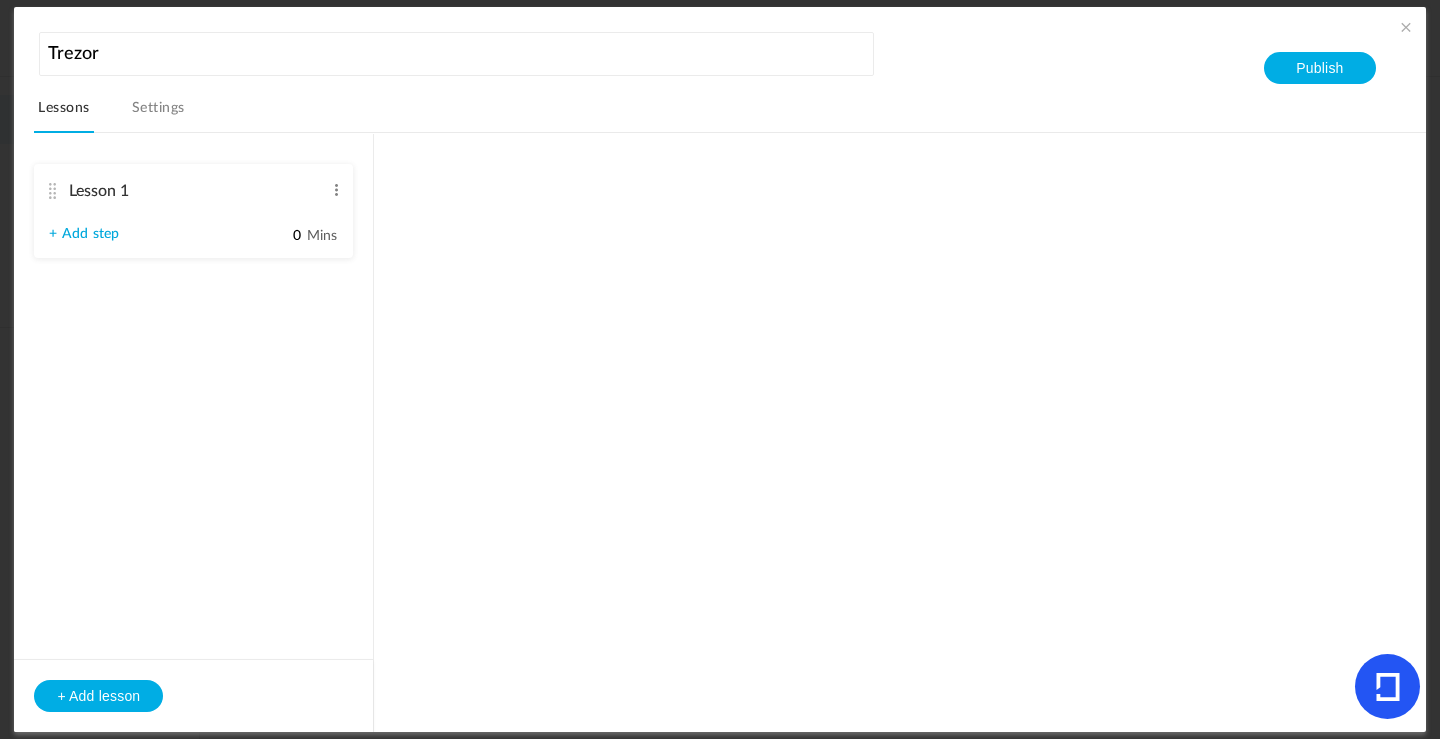 type on "Step 1" 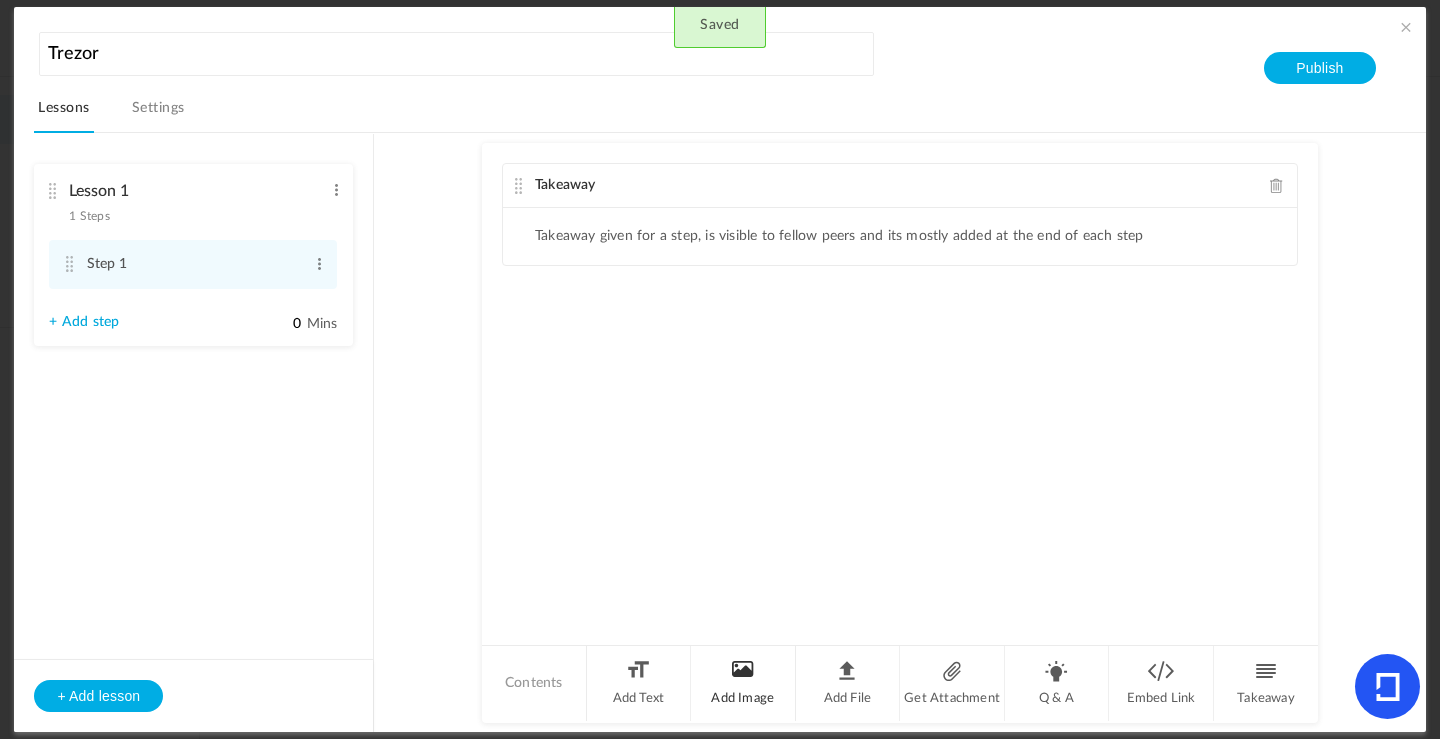 click on "Add Image" 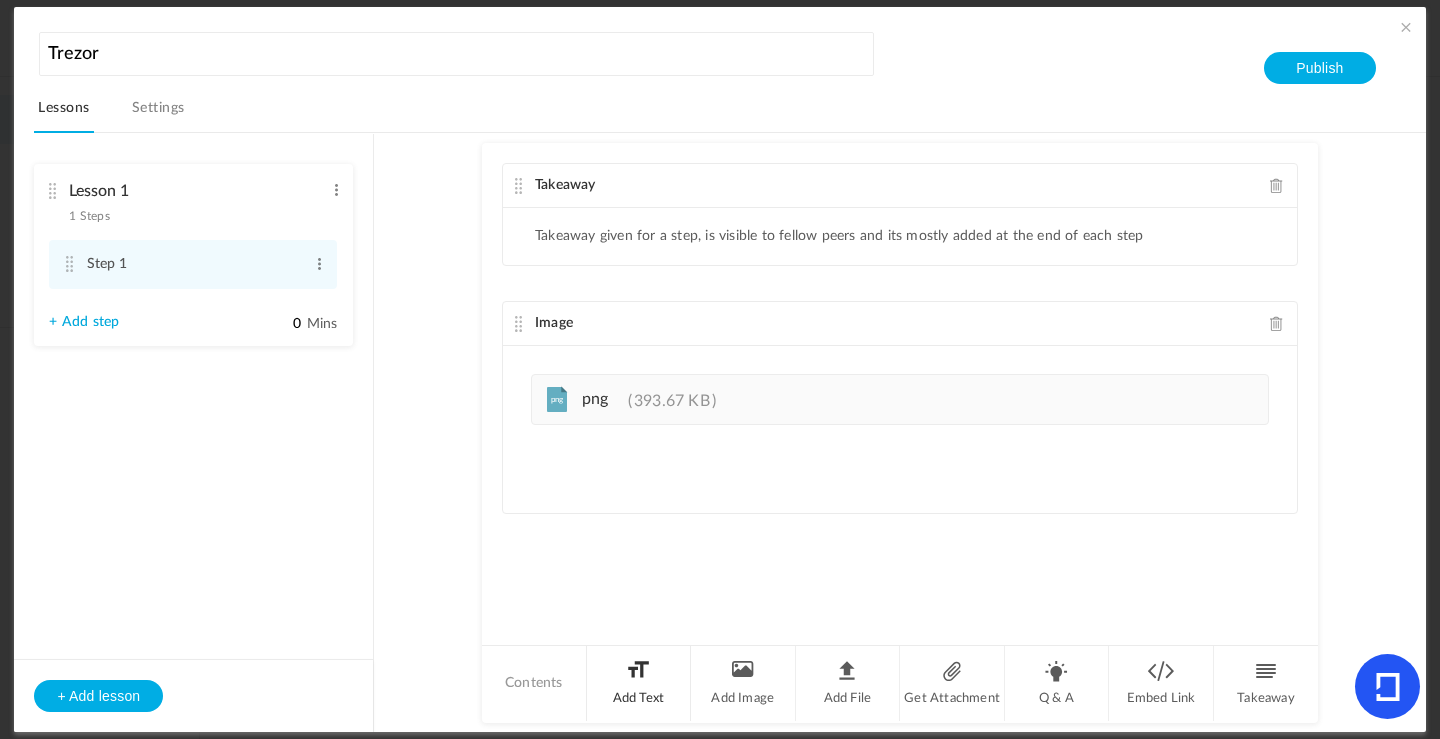 click on "Add Text" 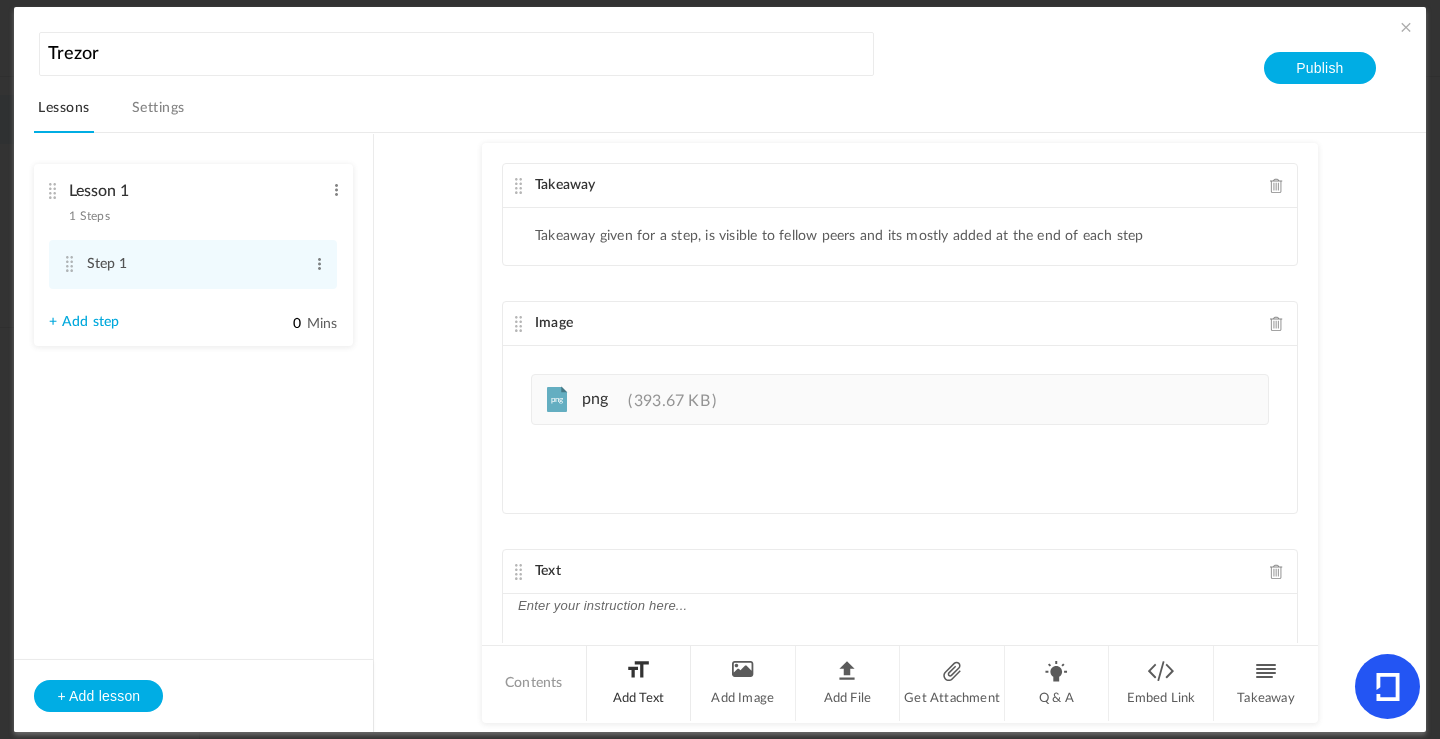 scroll, scrollTop: 158, scrollLeft: 0, axis: vertical 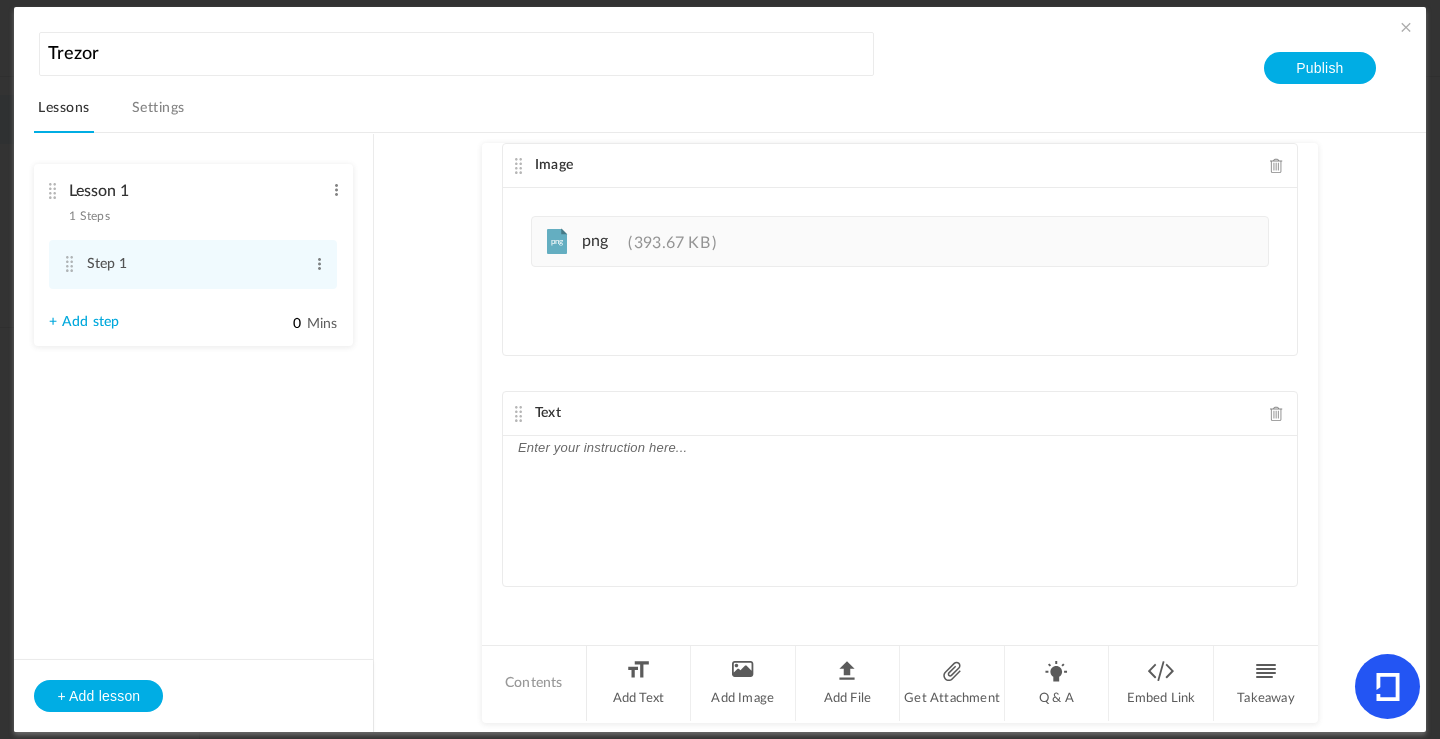 click on "Takeaway
Takeaway given for a step, is visible to fellow peers and its mostly added at the end of each step
Image
Upload your file here
png
trezor io 3.png
393.67 KB
Text" 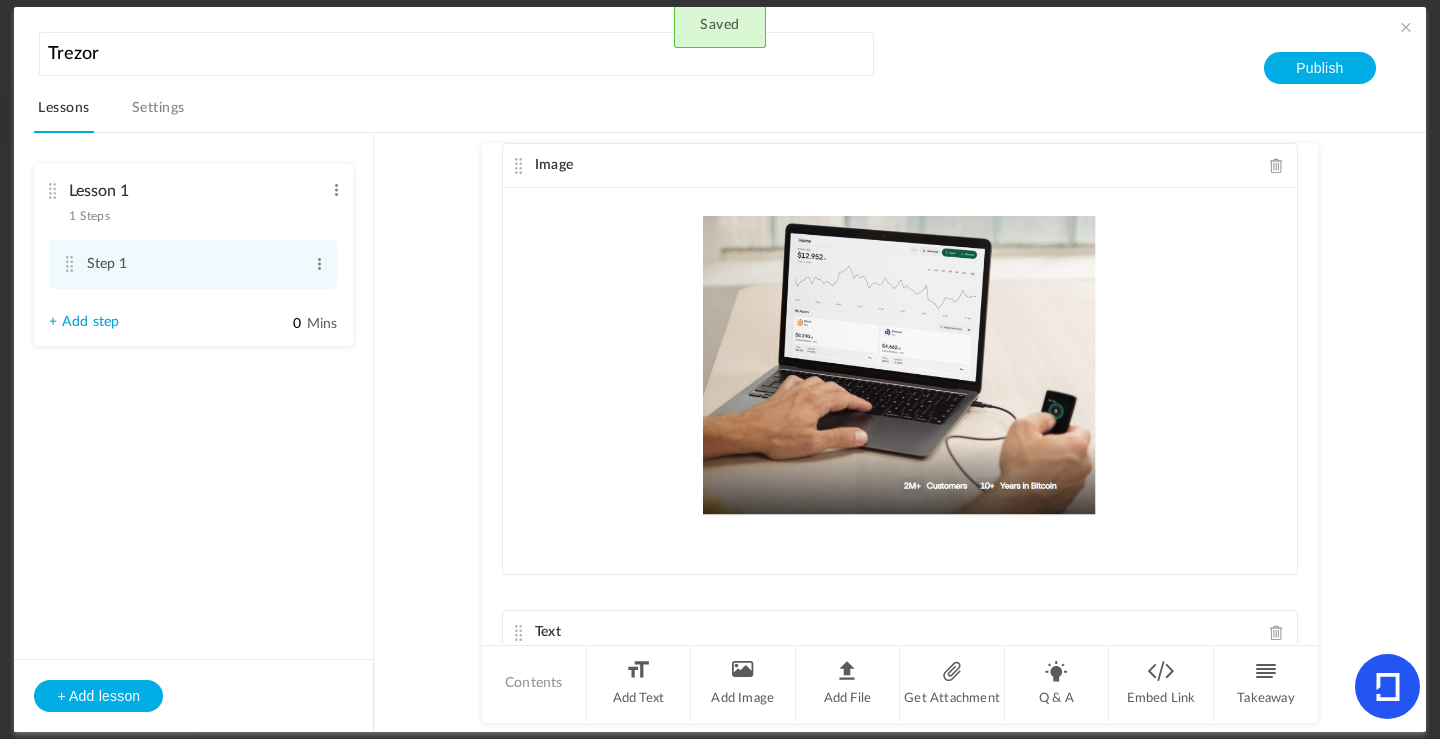 scroll, scrollTop: 377, scrollLeft: 0, axis: vertical 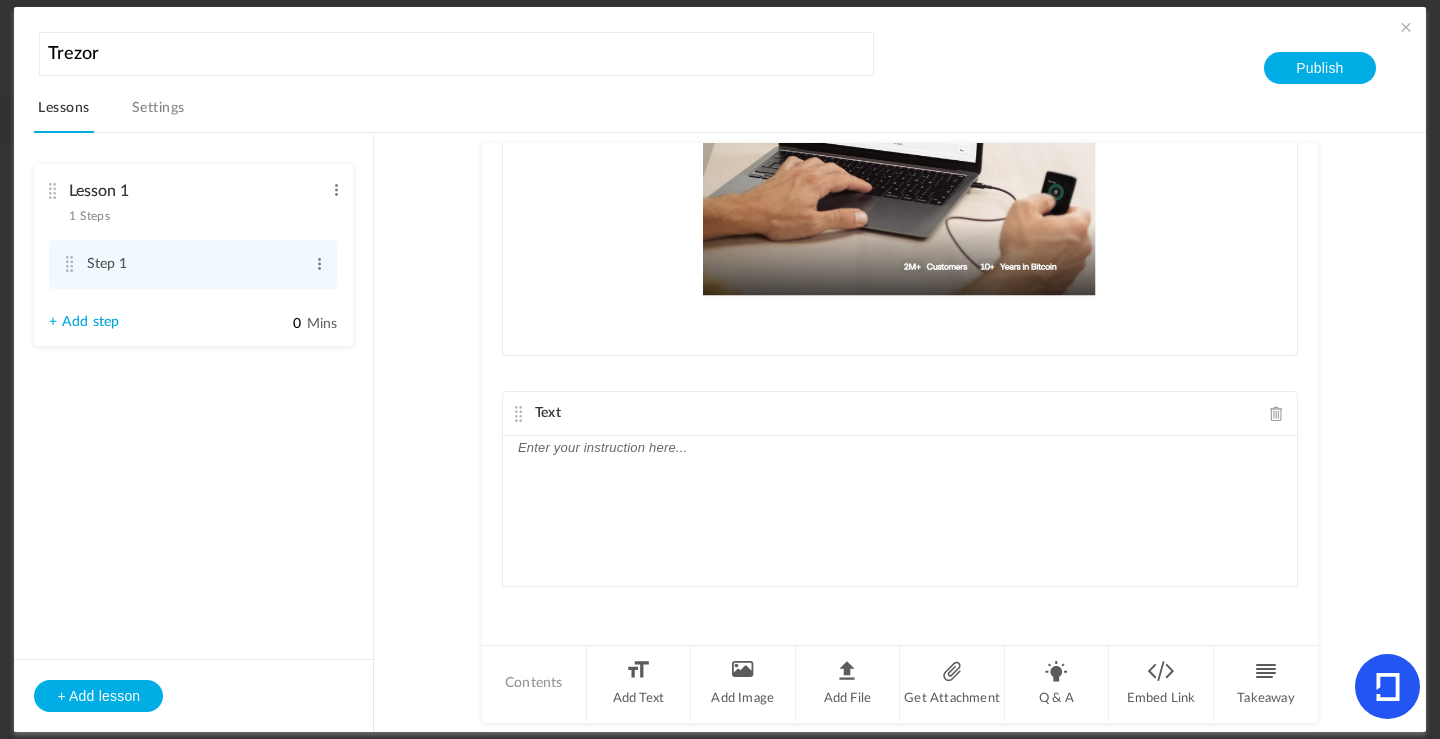 click 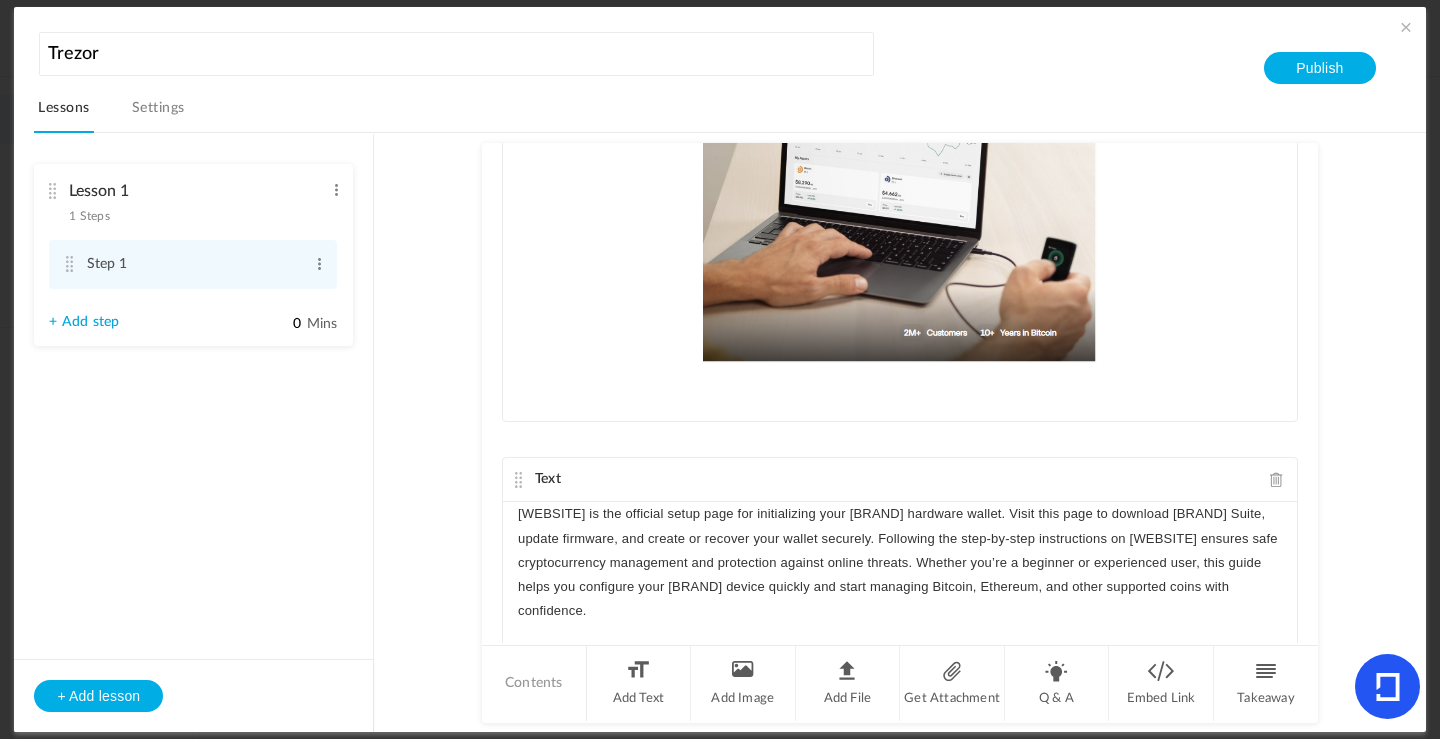 scroll, scrollTop: 376, scrollLeft: 0, axis: vertical 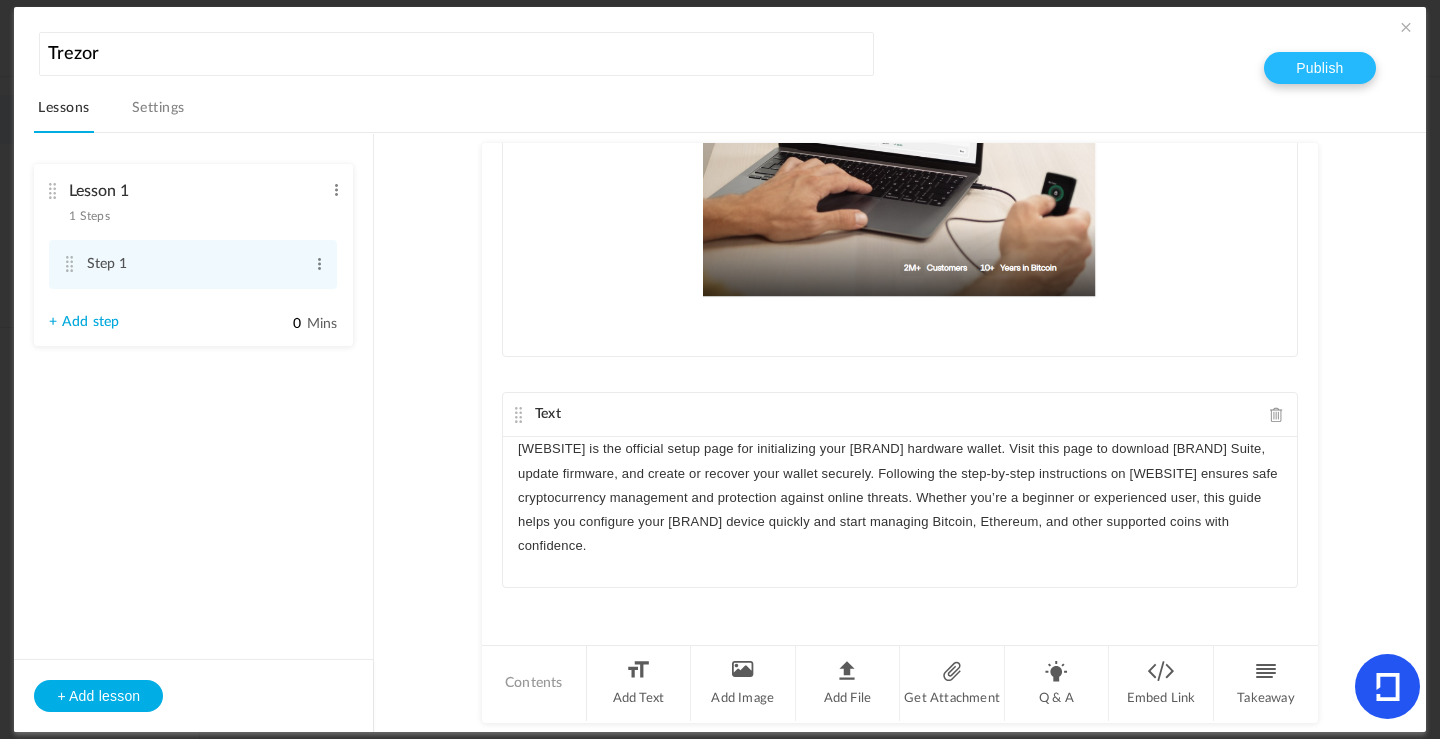 click on "Publish" at bounding box center (1319, 68) 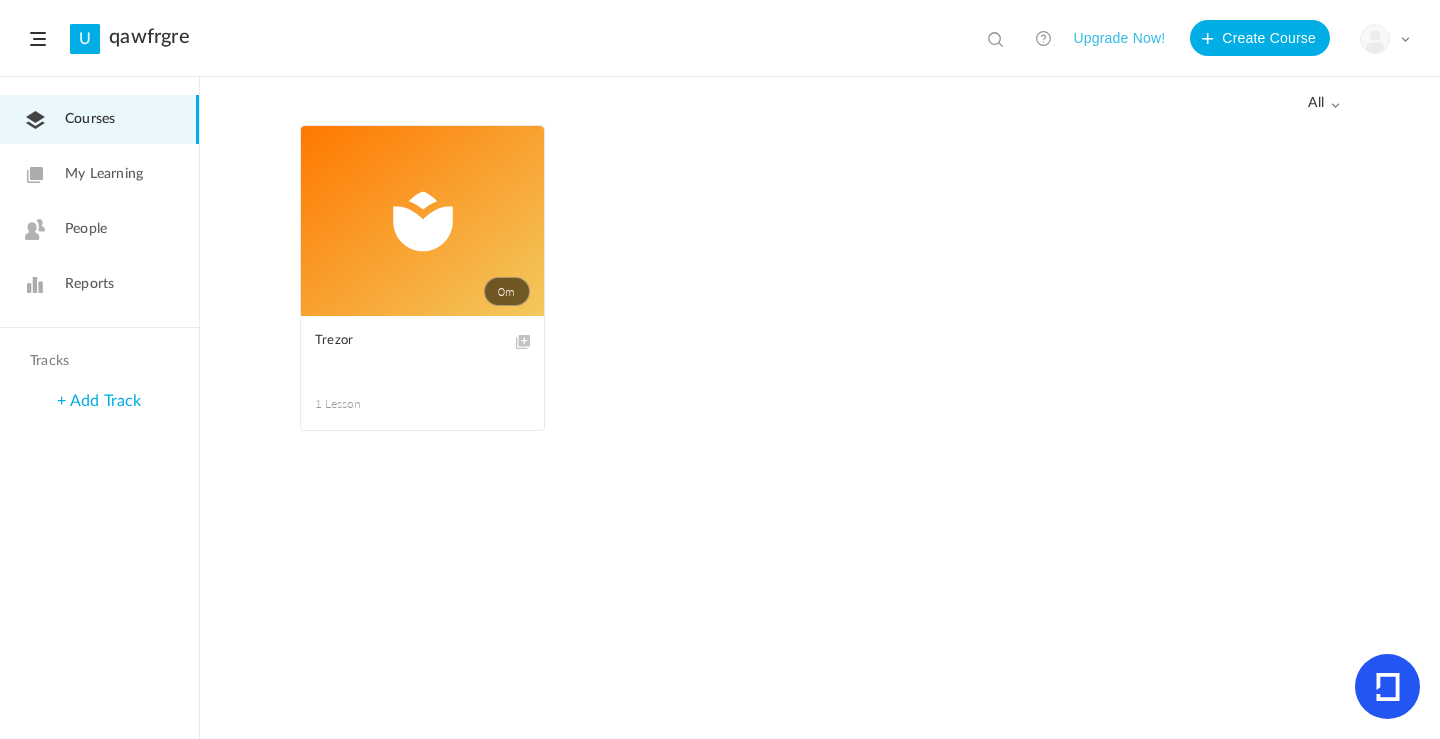 click 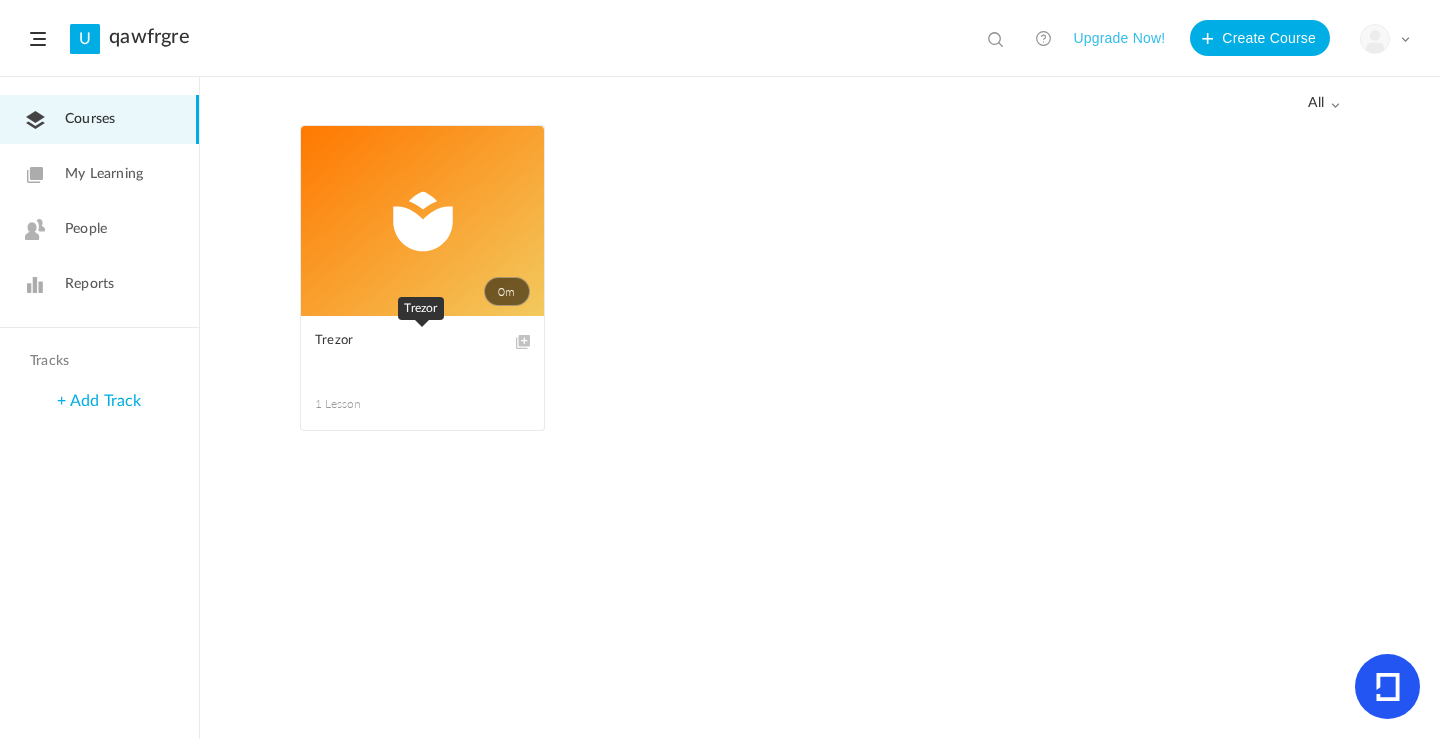 click on "Trezor" 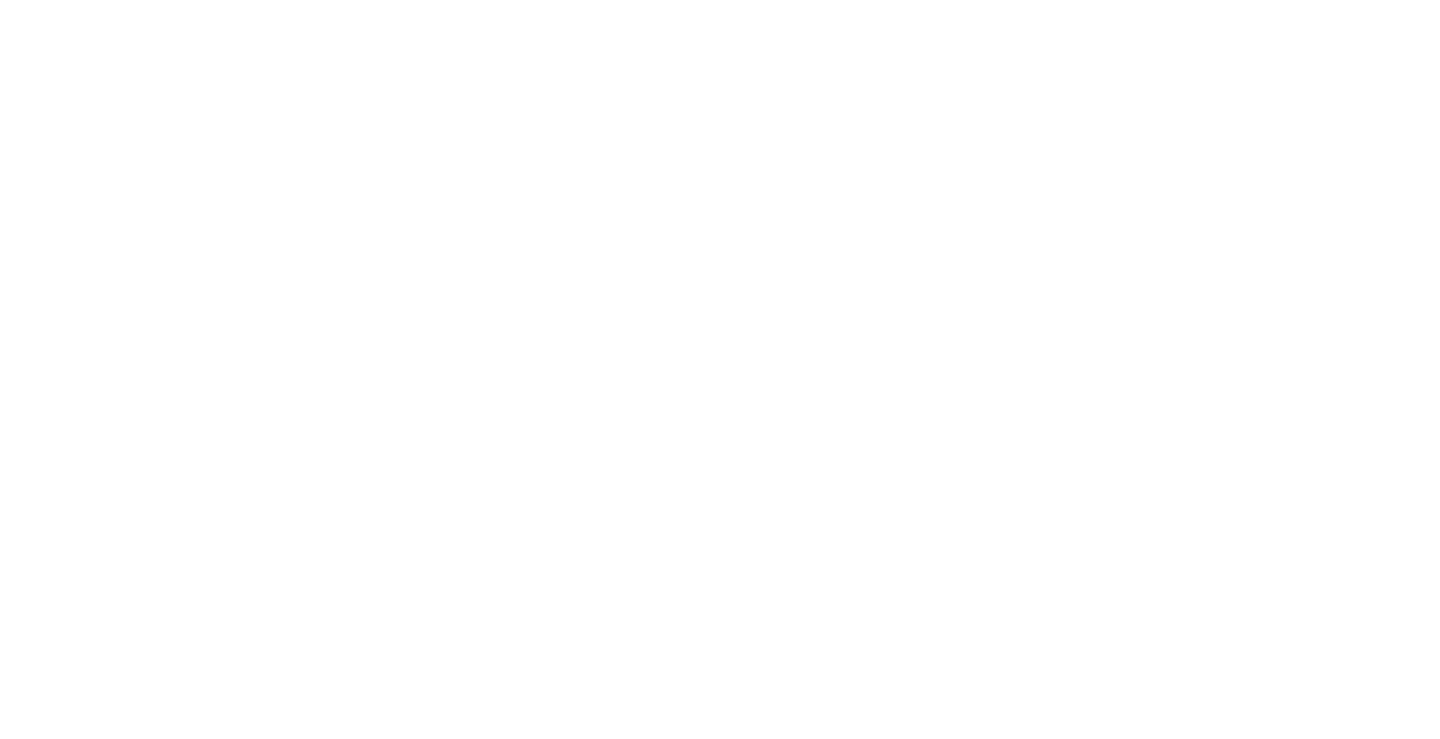 scroll, scrollTop: 0, scrollLeft: 0, axis: both 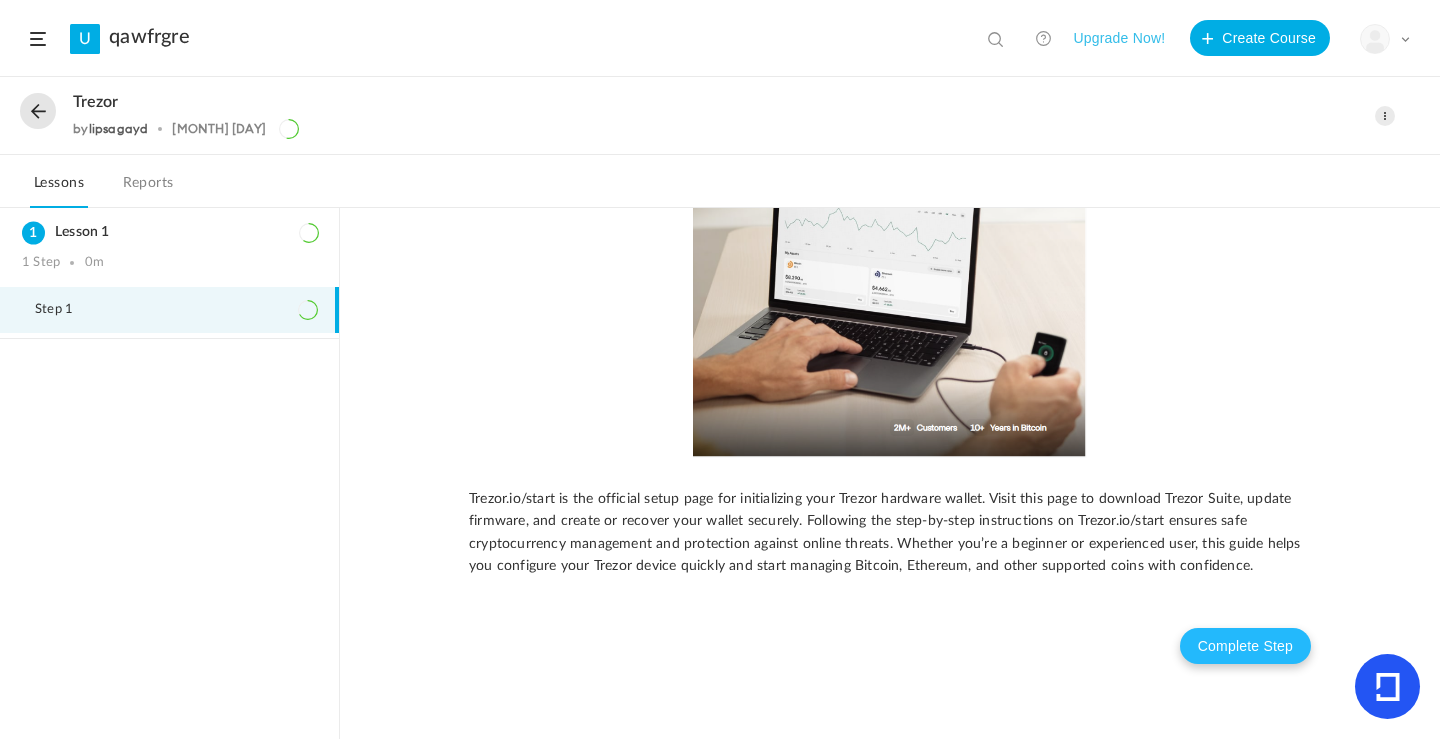 click on "Complete Step" 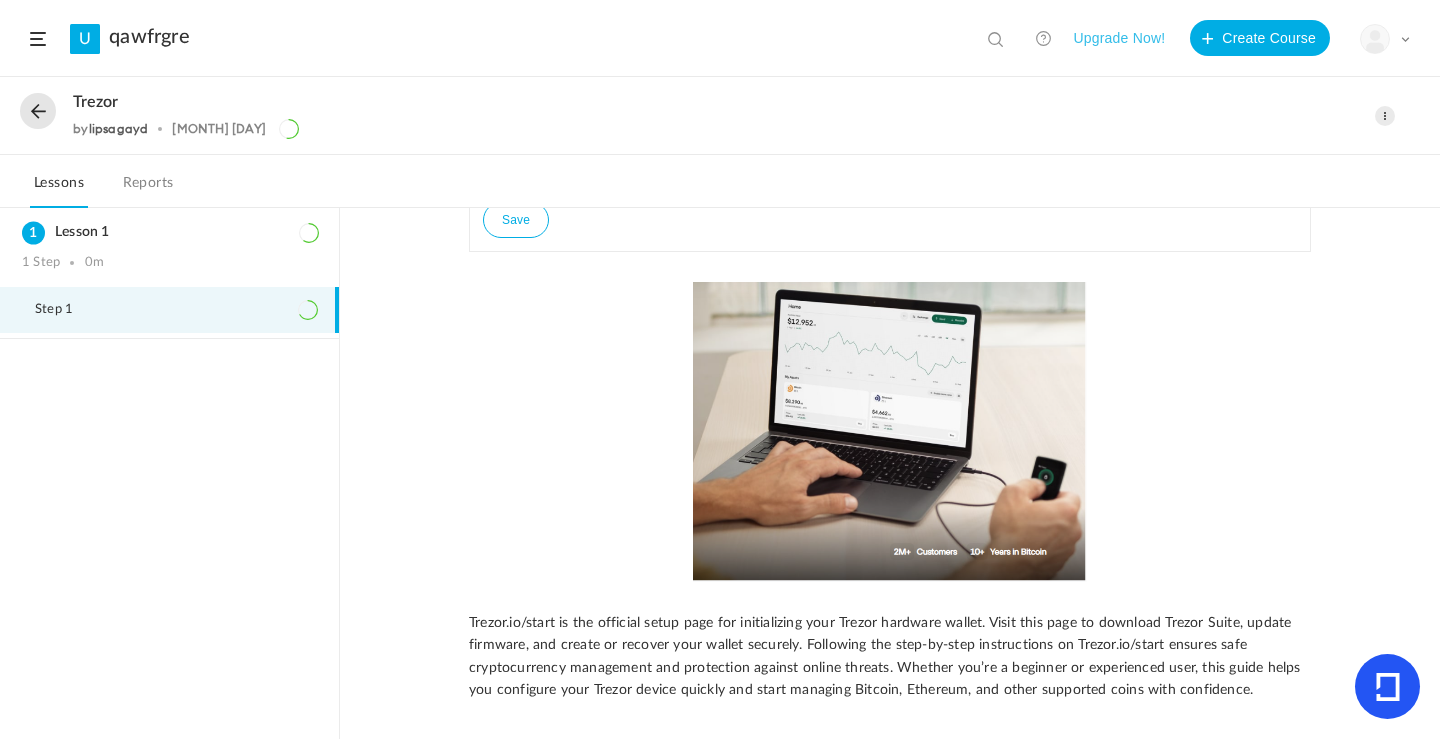 scroll, scrollTop: 8, scrollLeft: 0, axis: vertical 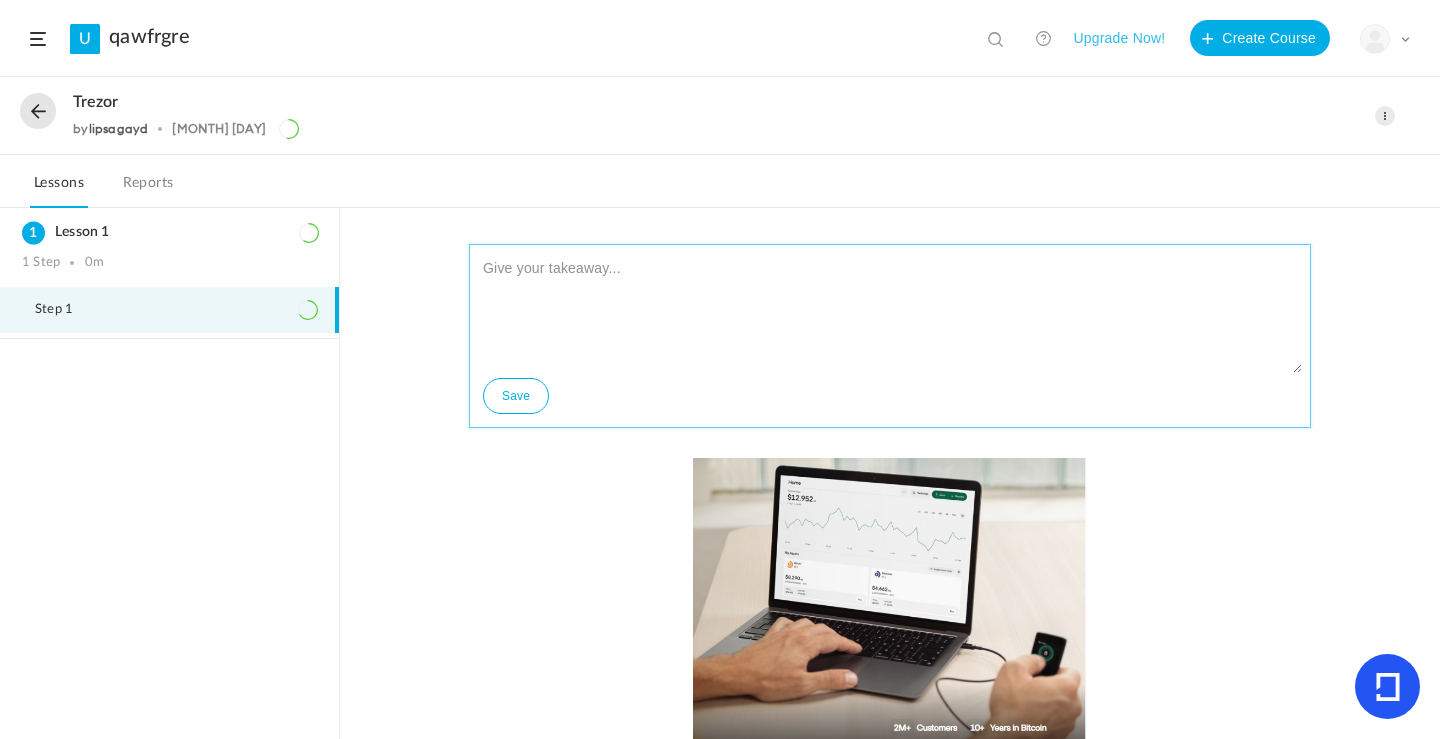 click on "Save" 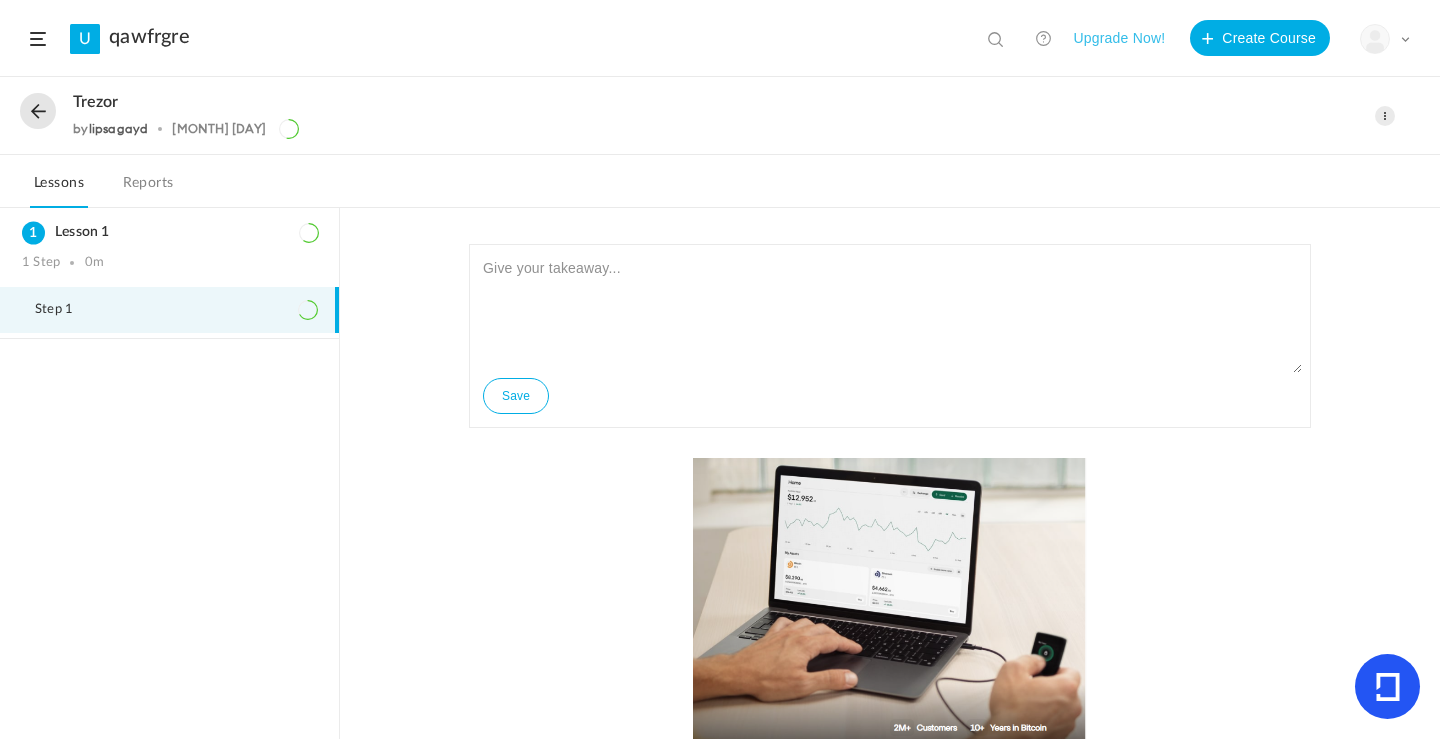 click on "Edit
Delete Move to draft Remove Progress" 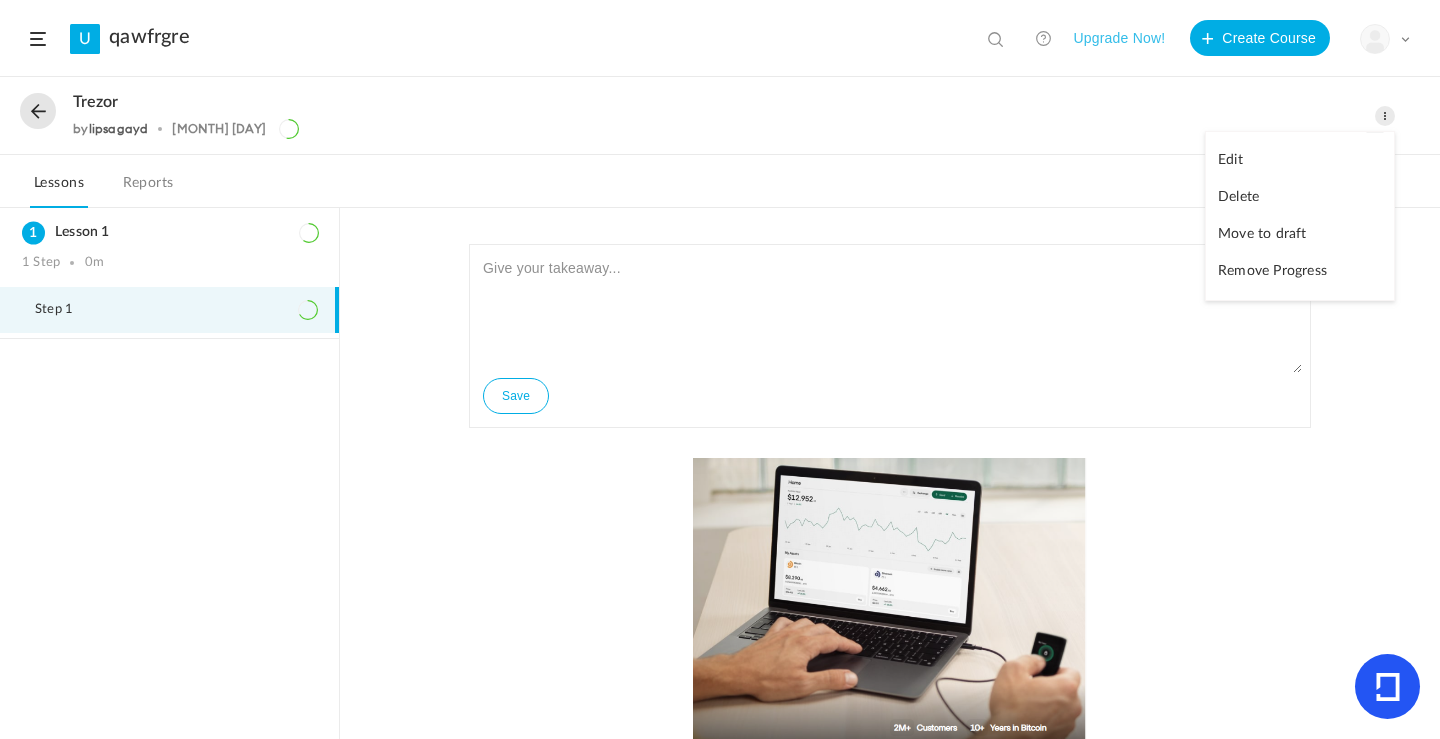 click on "Save
Trezor.io/start is the official setup page for initializing your Trezor hardware wallet. Visit this page to download Trezor Suite, update firmware, and create or recover your wallet securely. Following the step-by-step instructions on Trezor.io/start ensures safe cryptocurrency management and protection against online threats. Whether you’re a beginner or experienced user, this guide helps you configure your Trezor device quickly and start managing Bitcoin, Ethereum, and other supported coins with confidence.
Complete Step
Takeaways" 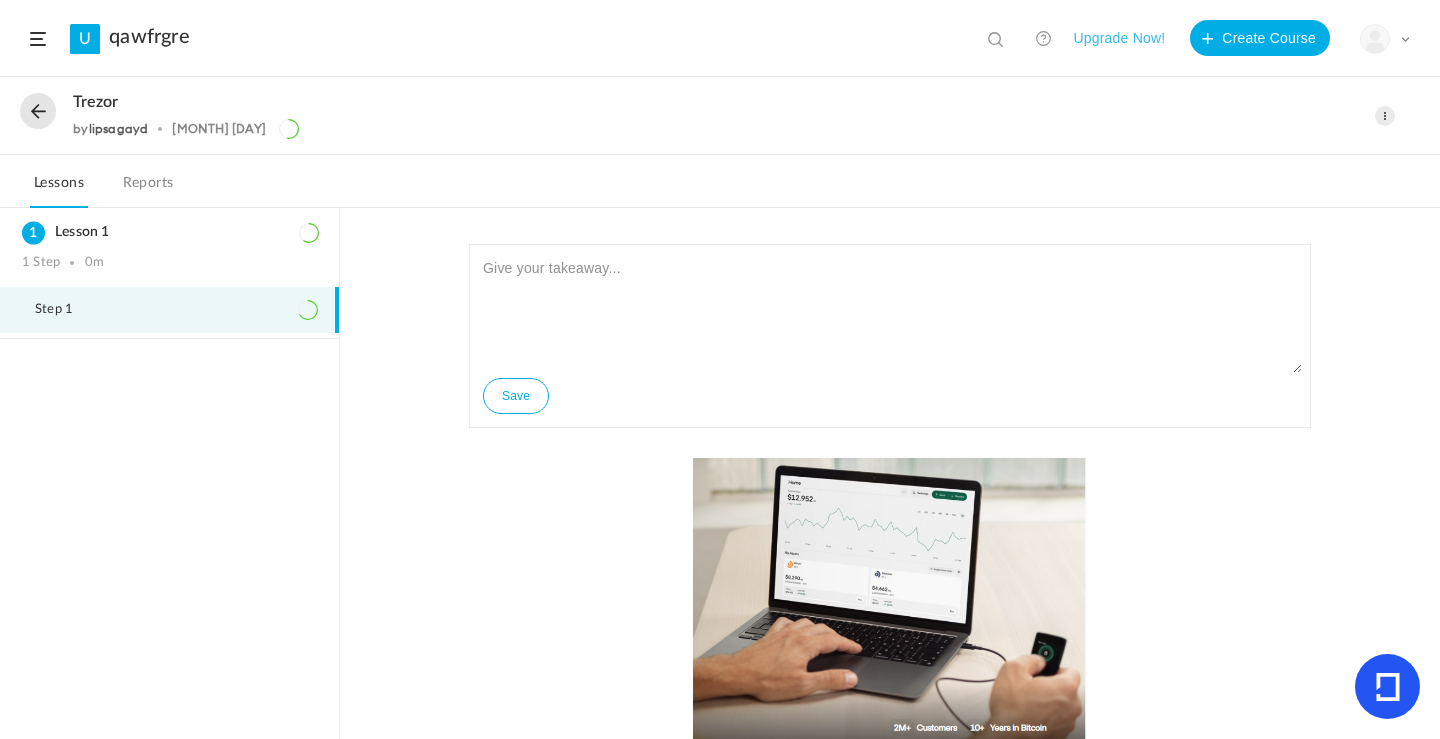 click on "Trezor" 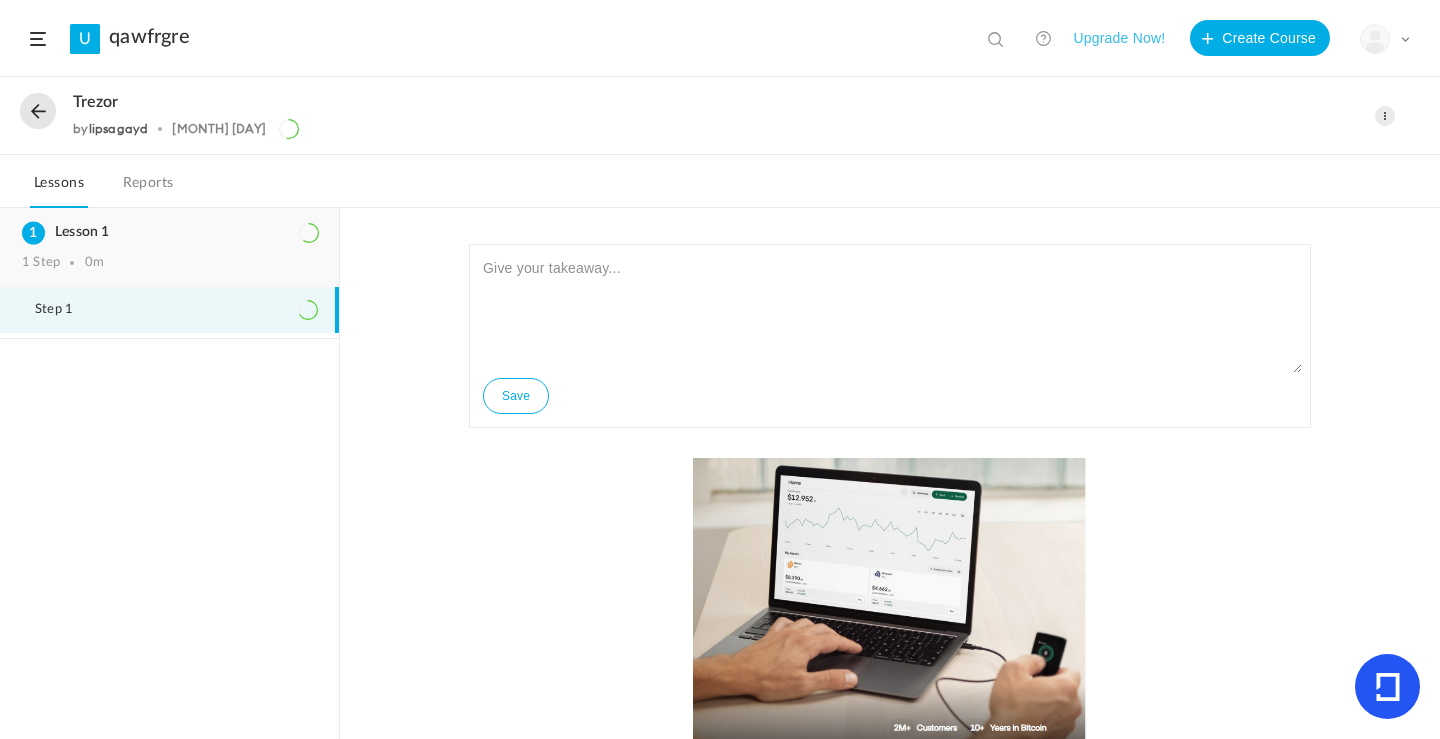 click on "Lesson 1" at bounding box center (169, 232) 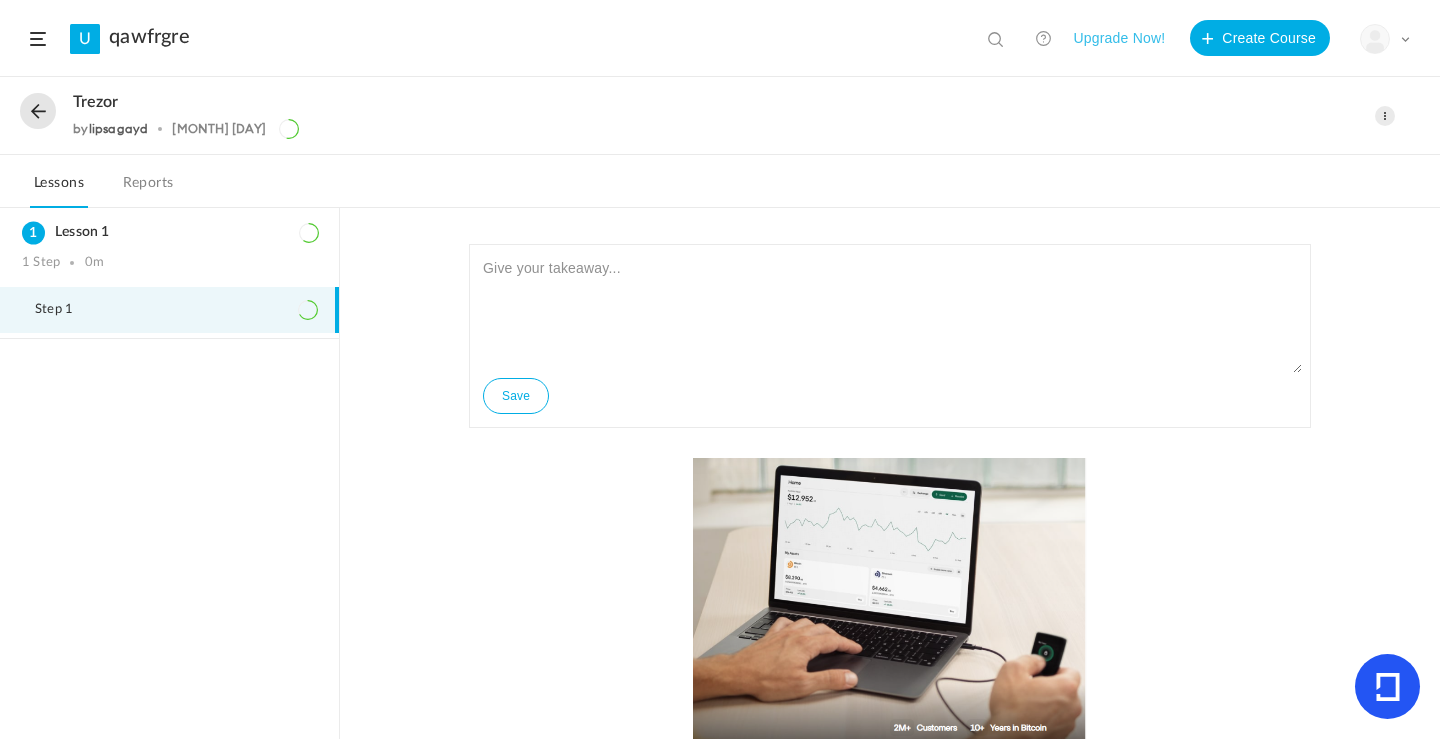 click 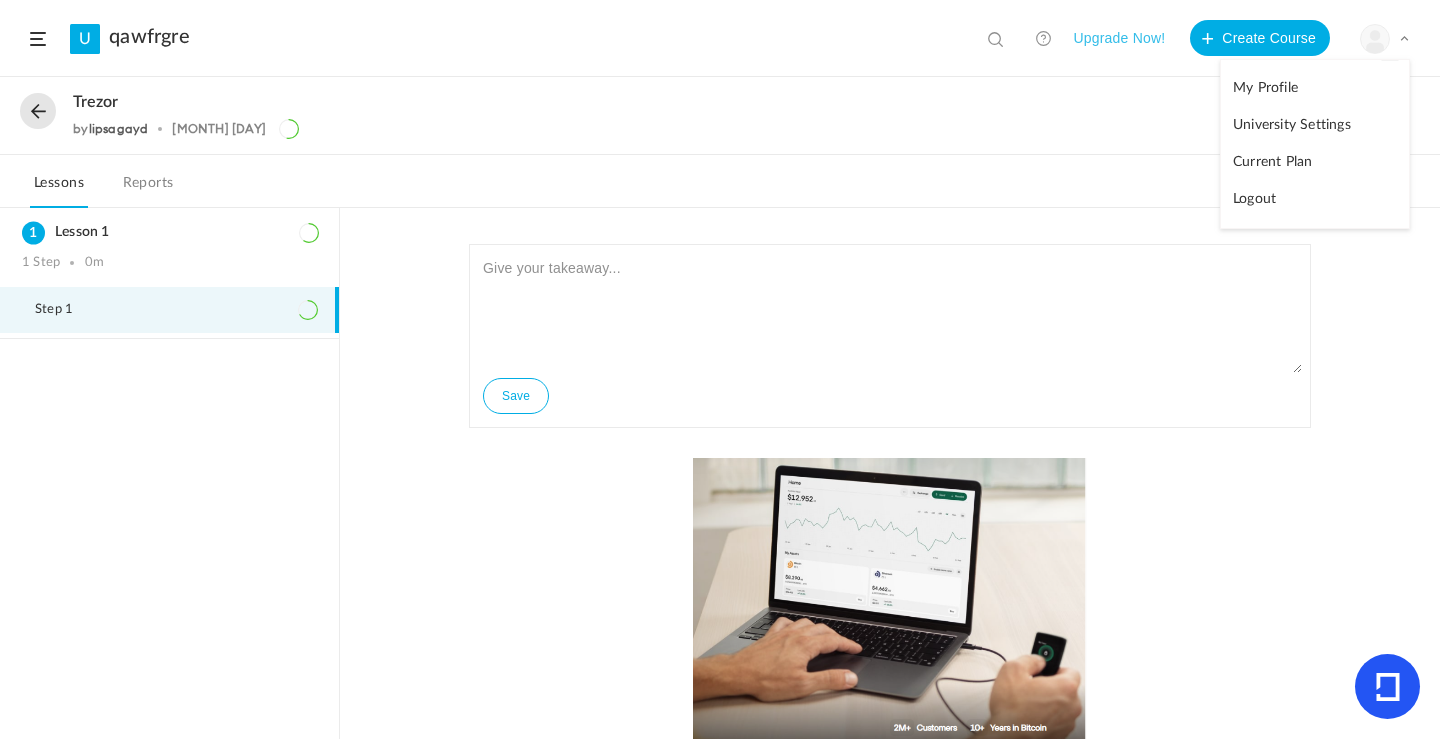 drag, startPoint x: 1339, startPoint y: 349, endPoint x: 1333, endPoint y: 359, distance: 11.661903 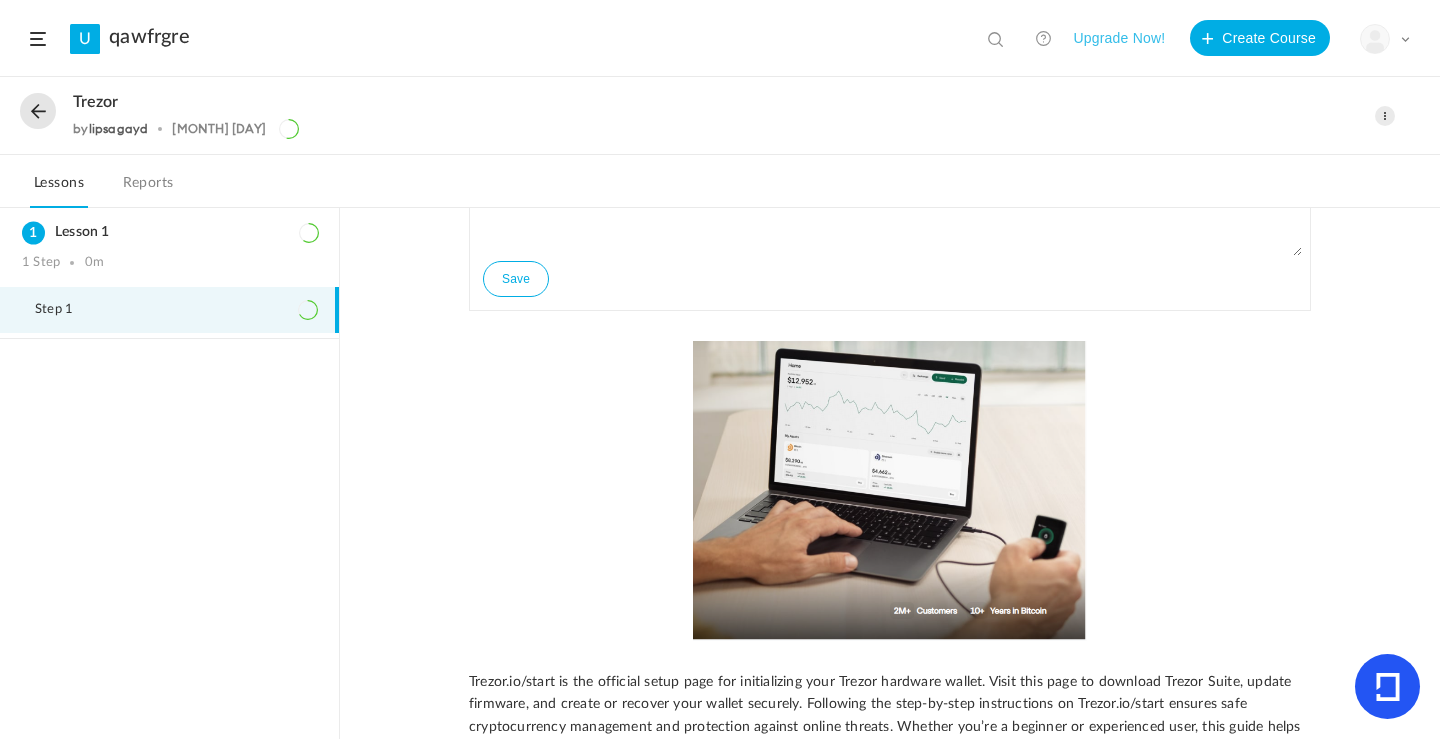scroll, scrollTop: 308, scrollLeft: 0, axis: vertical 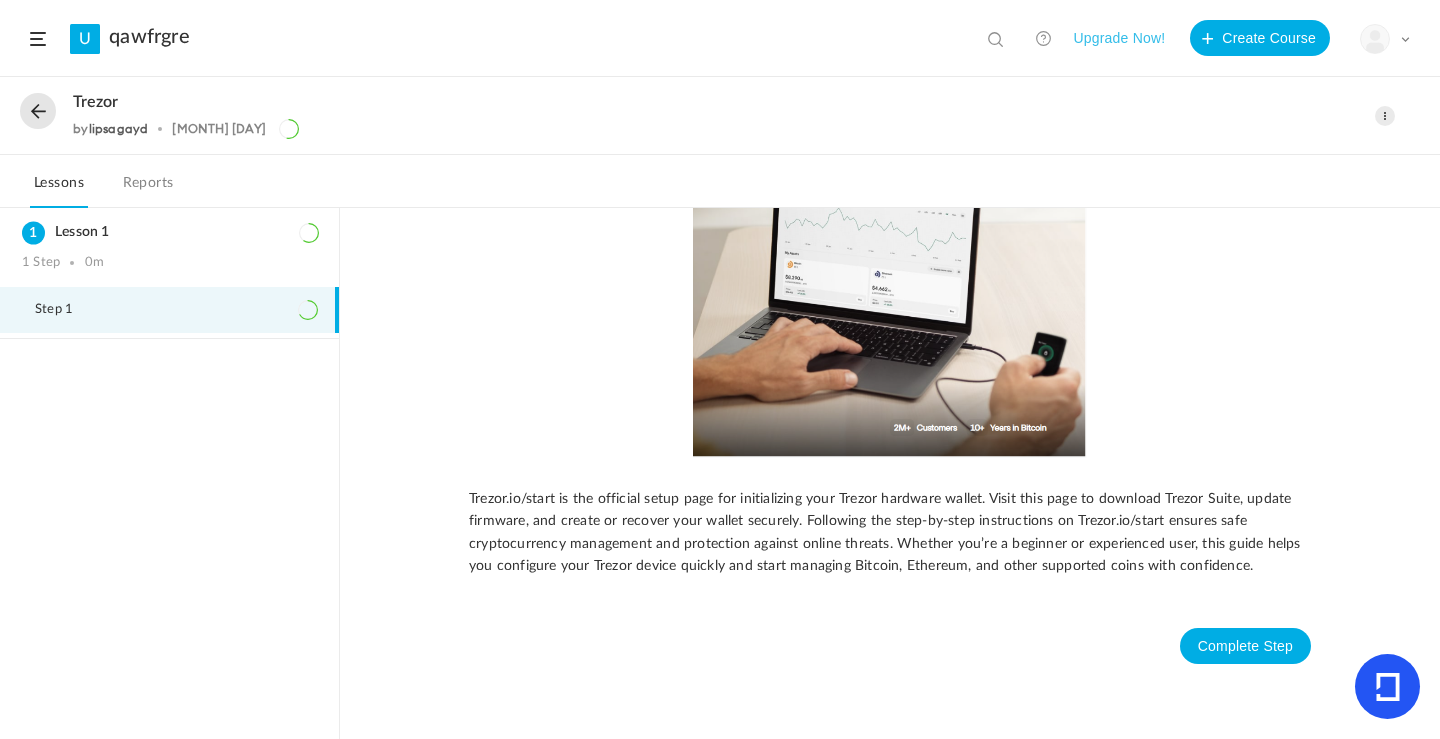 click 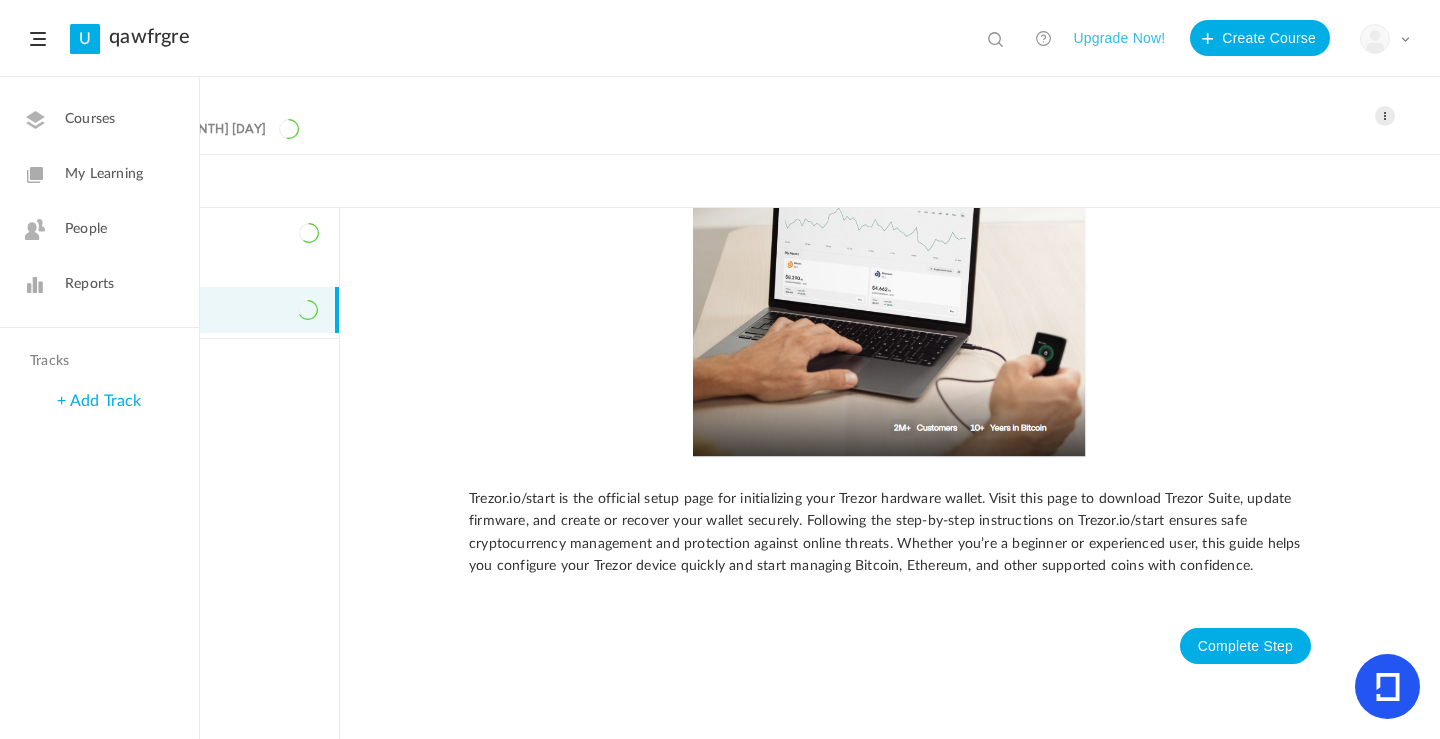 click on "Courses" 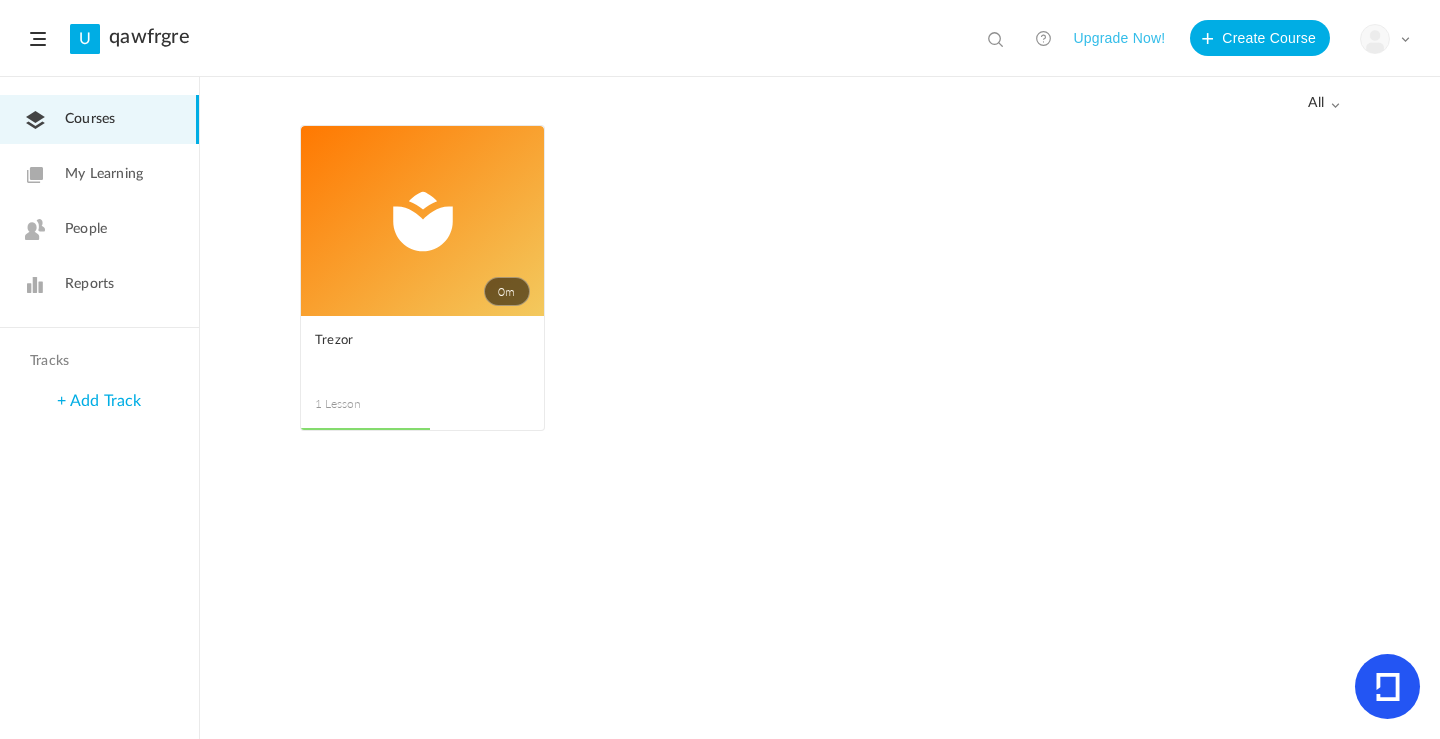 click on "0m" 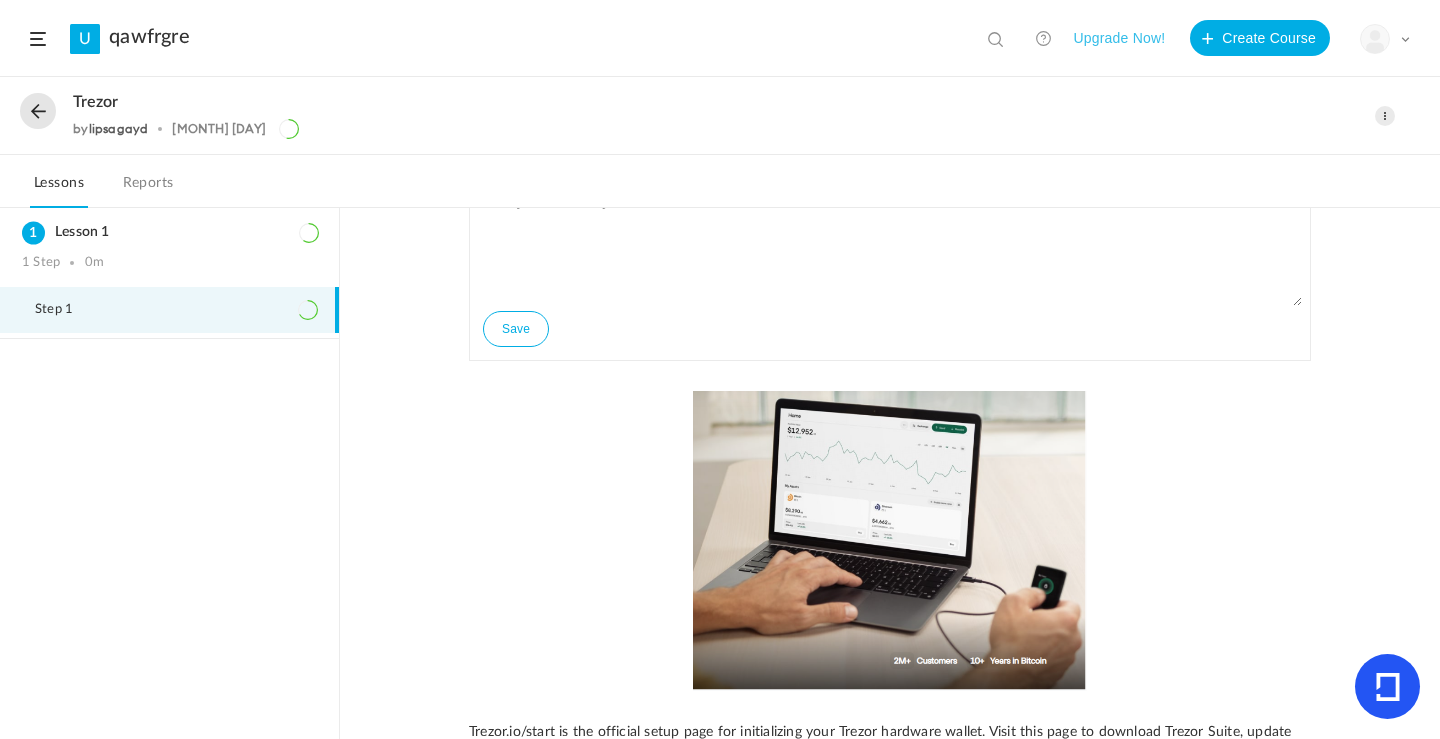 scroll, scrollTop: 0, scrollLeft: 0, axis: both 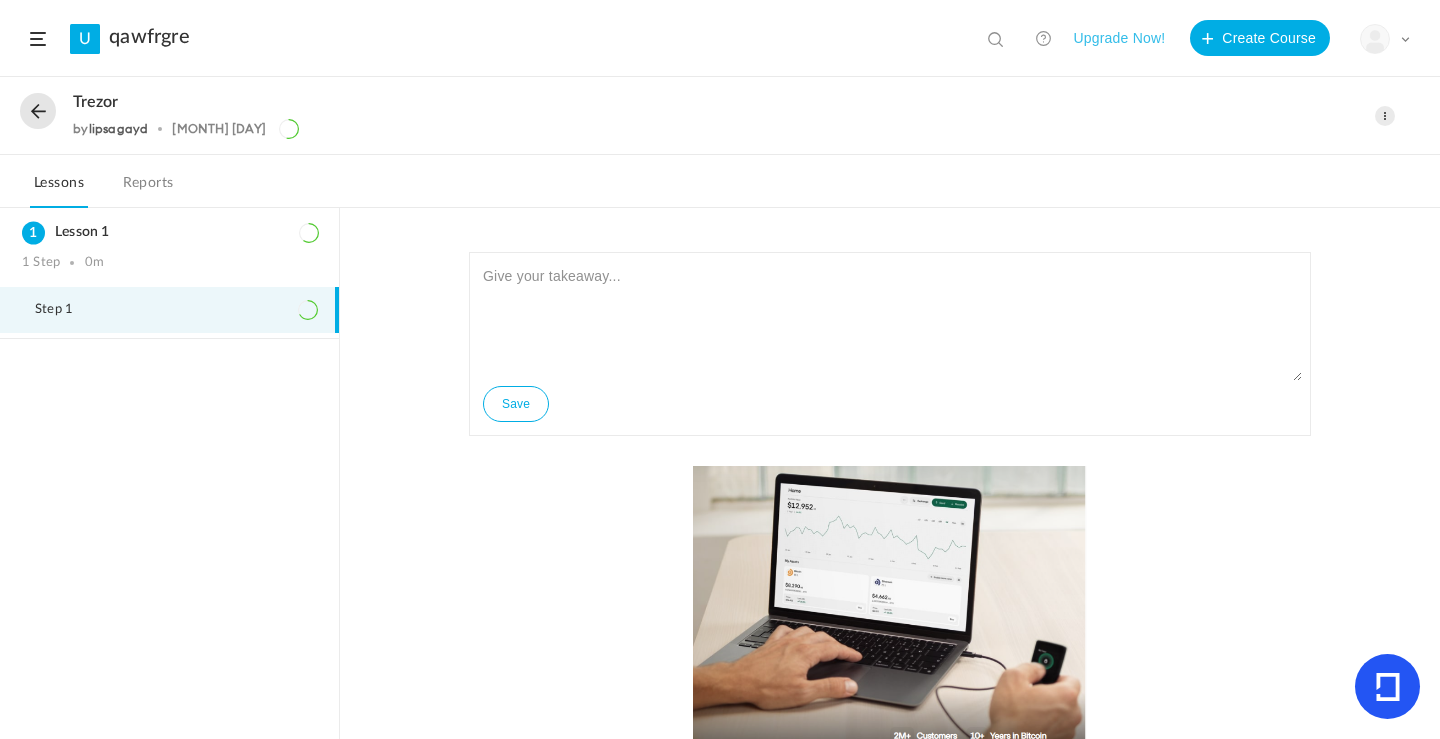 click 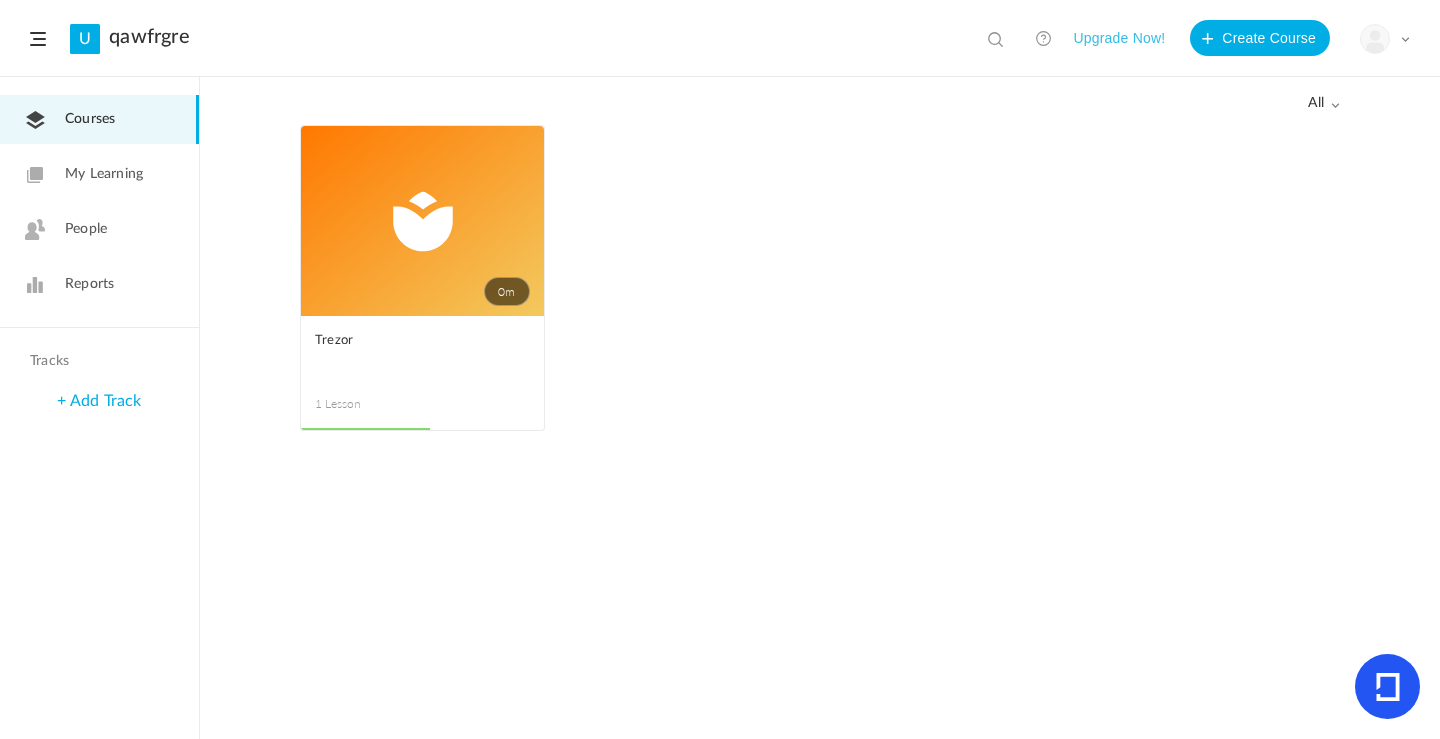 click on "My Learning" 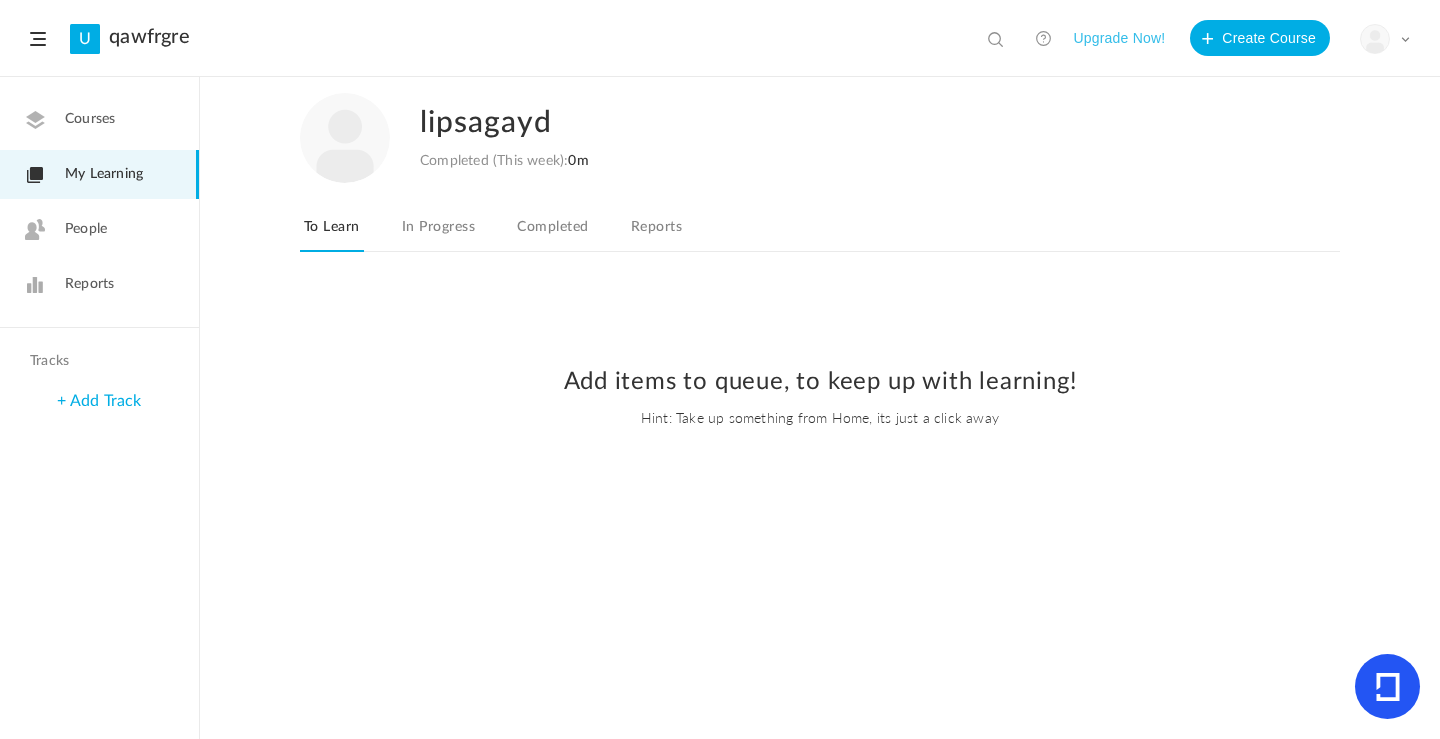 click on "Reports" 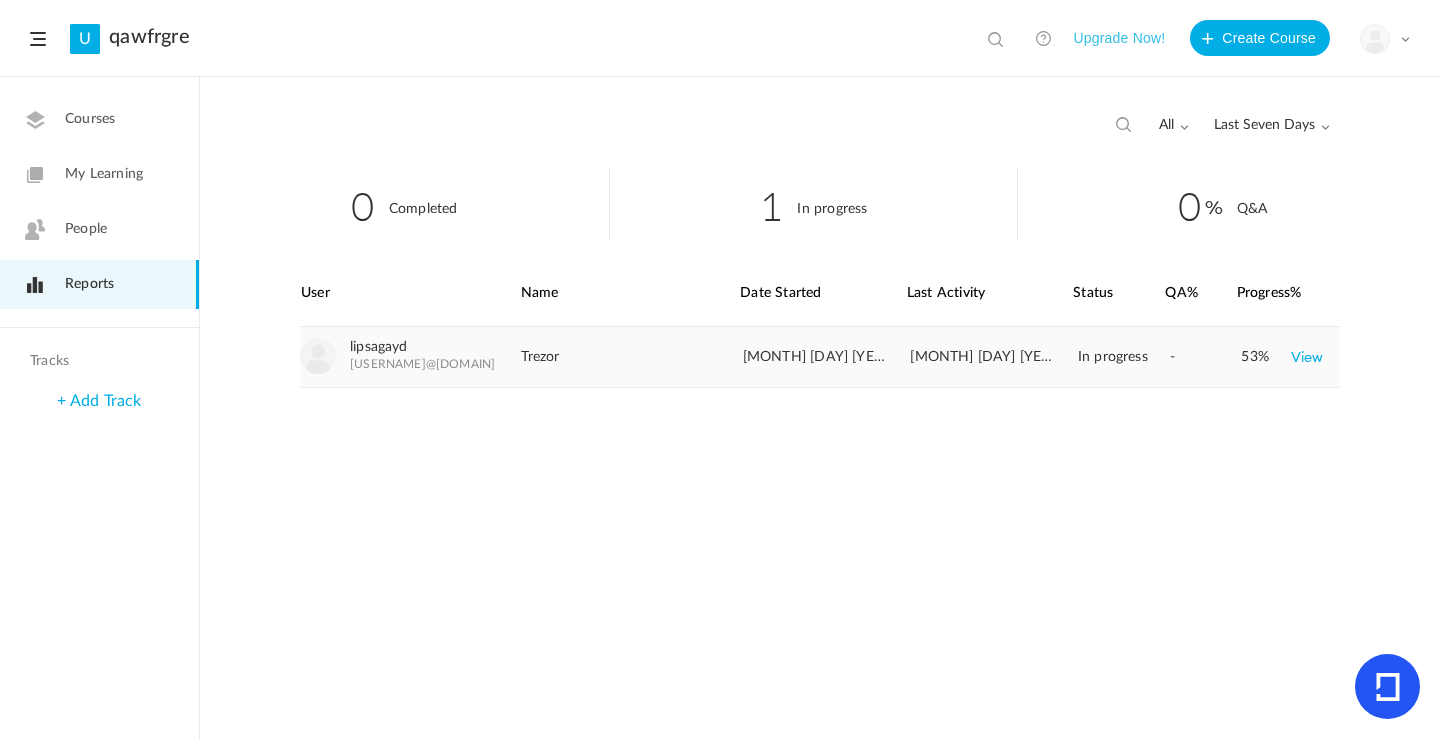 click on "View" at bounding box center (1307, 357) 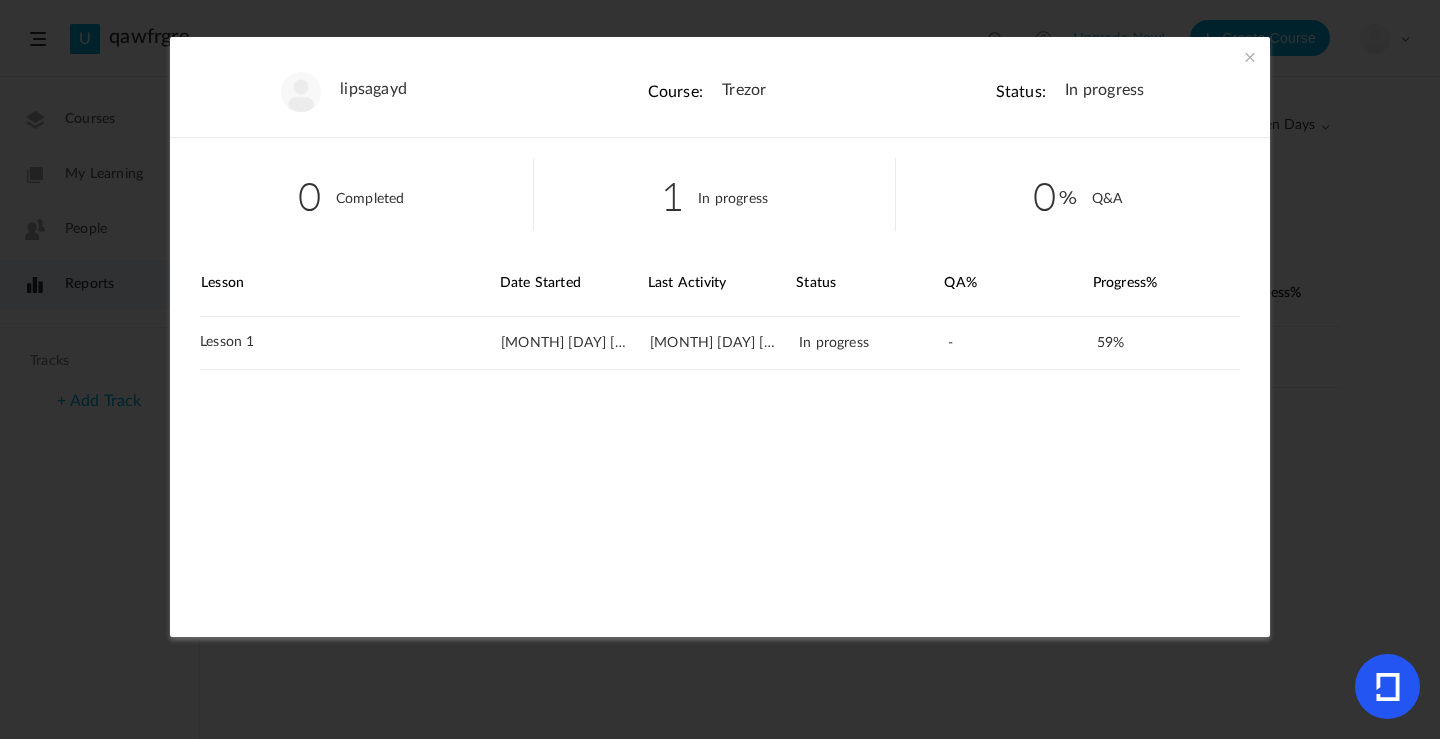 click at bounding box center [1250, 57] 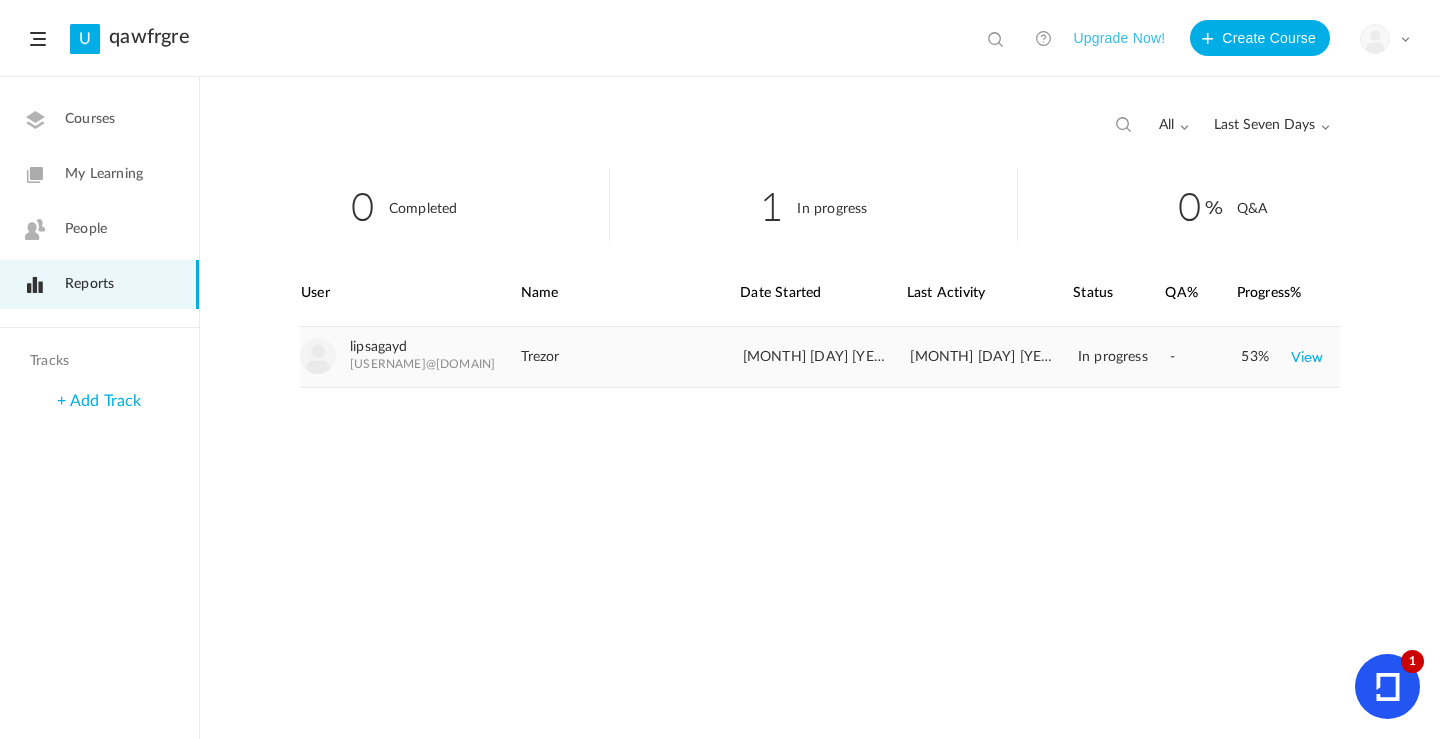 click on "View" at bounding box center [1307, 357] 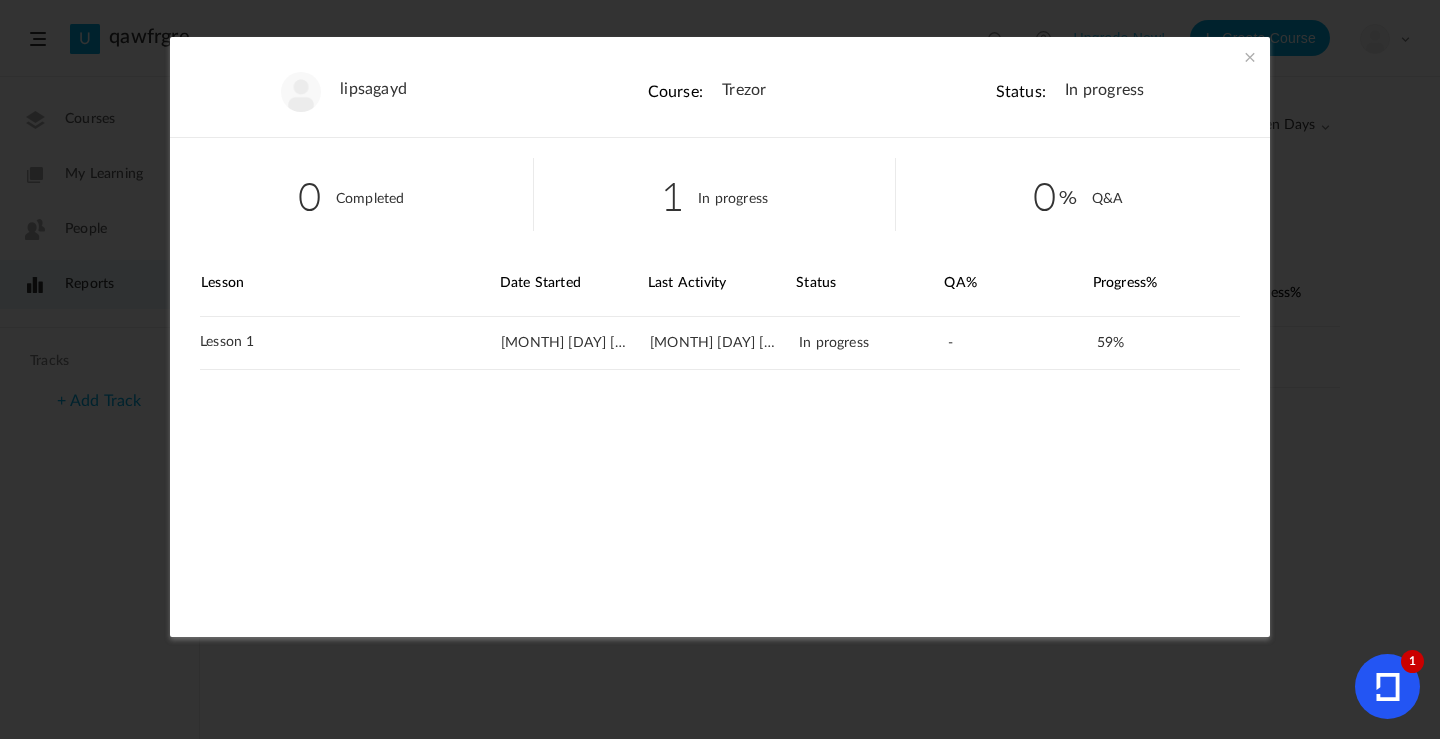 click on "Status:
In progress" at bounding box center (1077, 87) 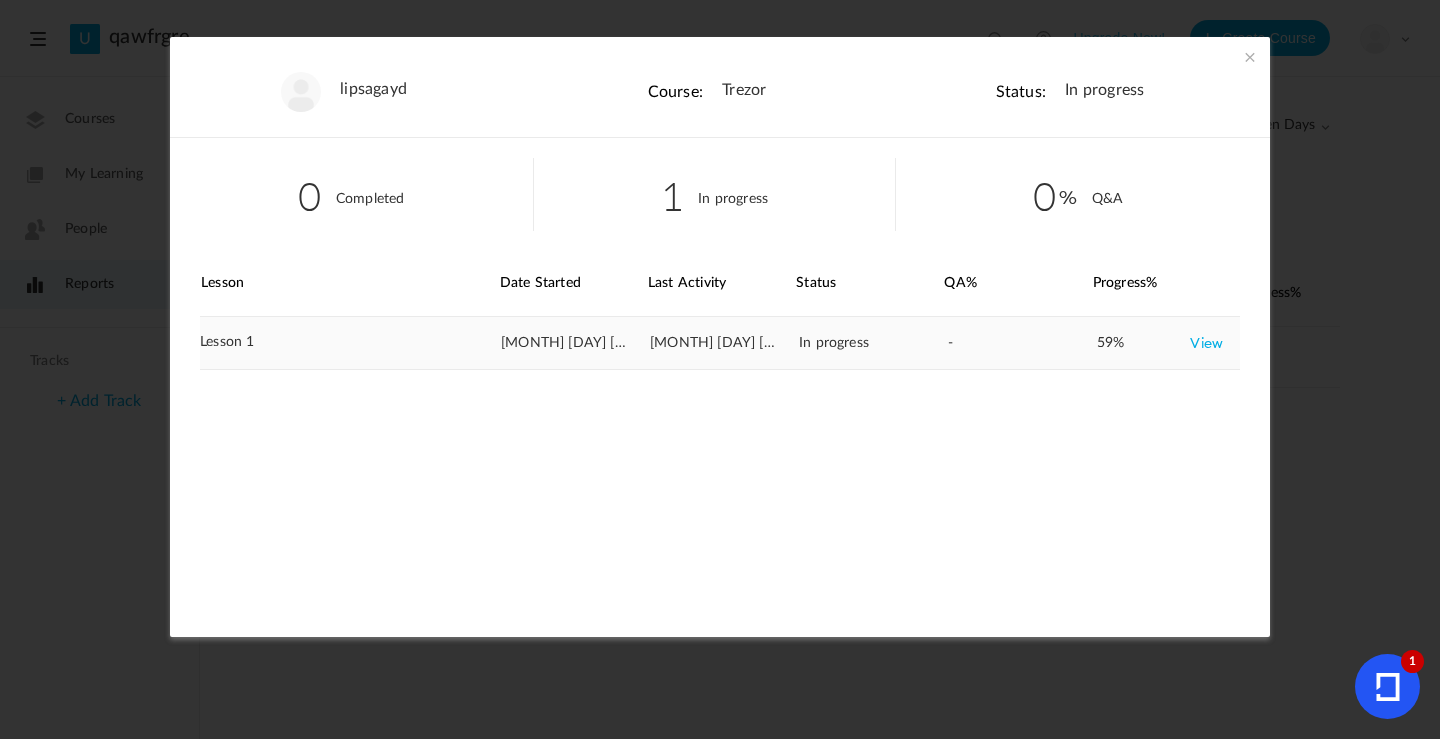 click on "-" at bounding box center [1021, 343] 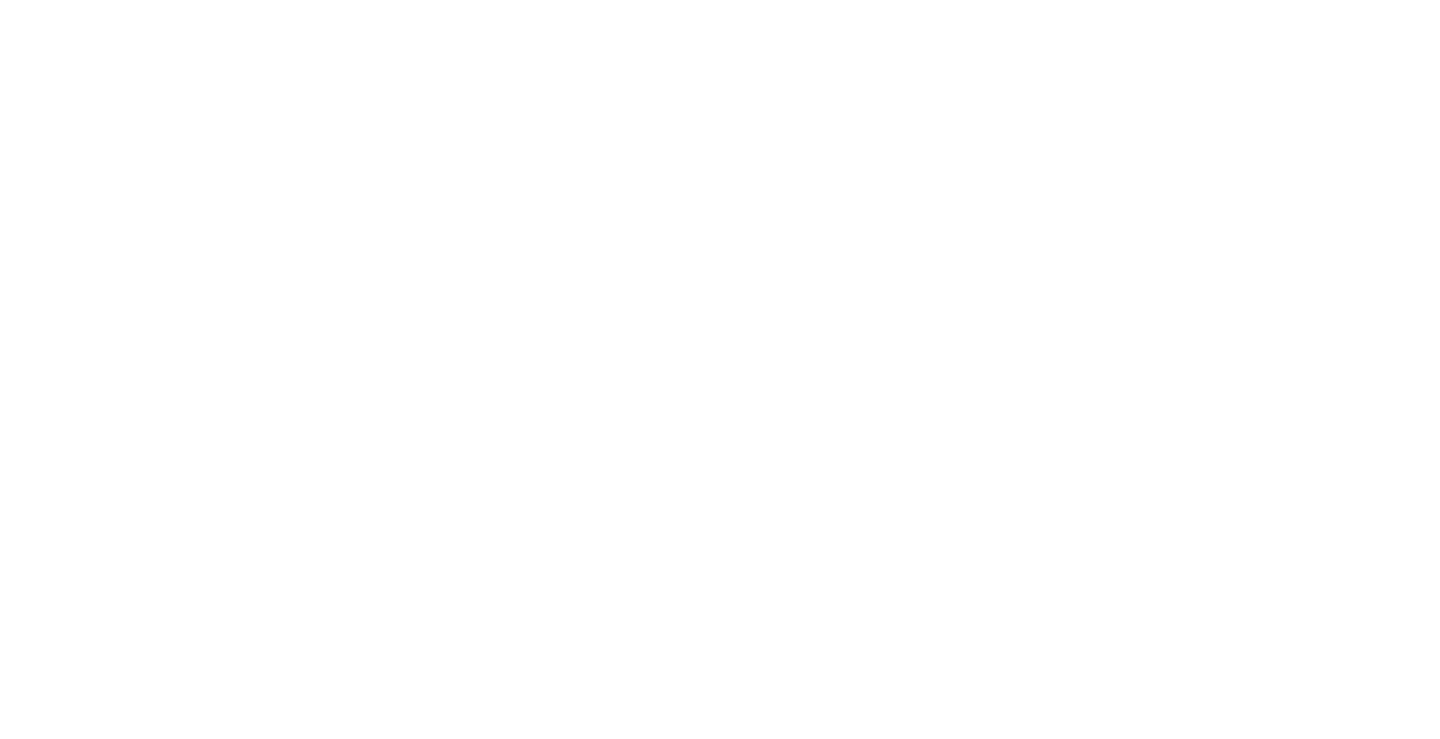 scroll, scrollTop: 0, scrollLeft: 0, axis: both 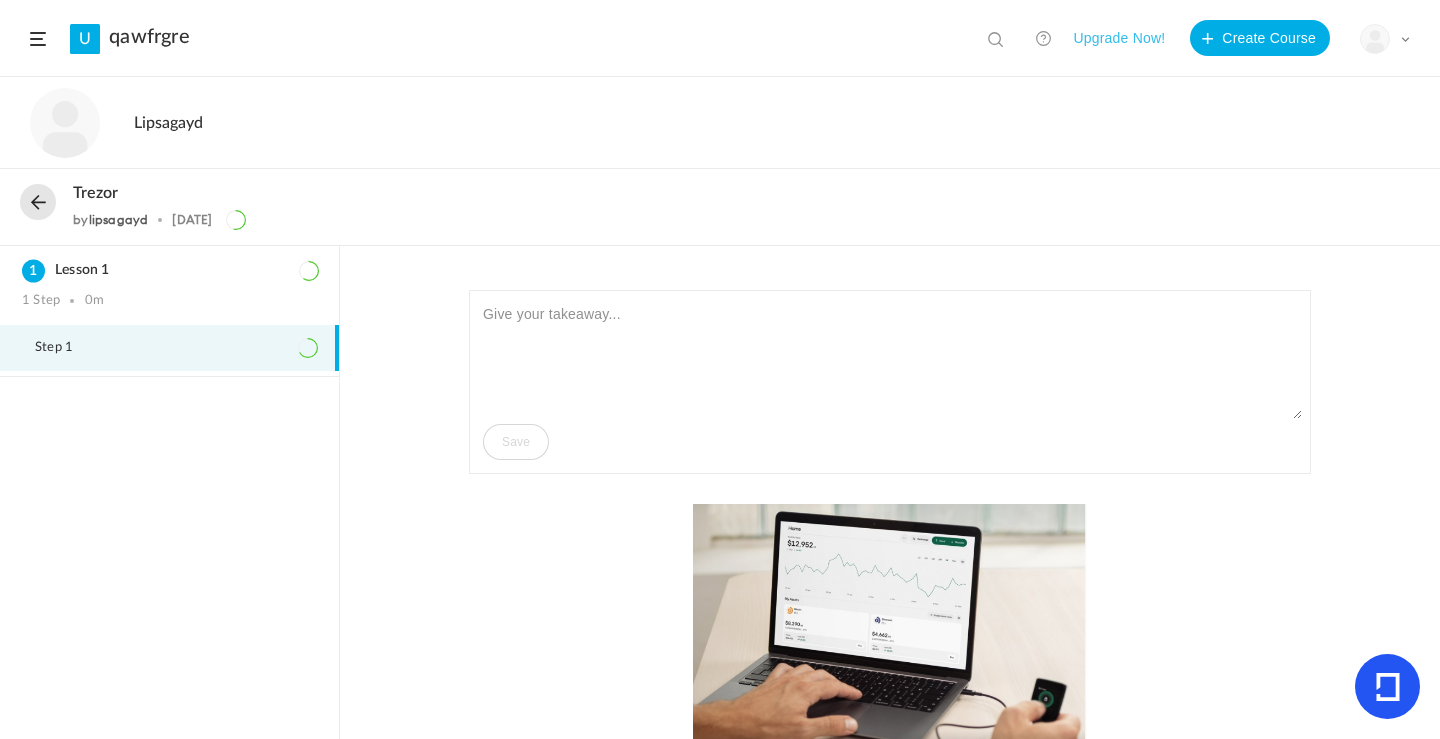 click on "Upgrade Now!" 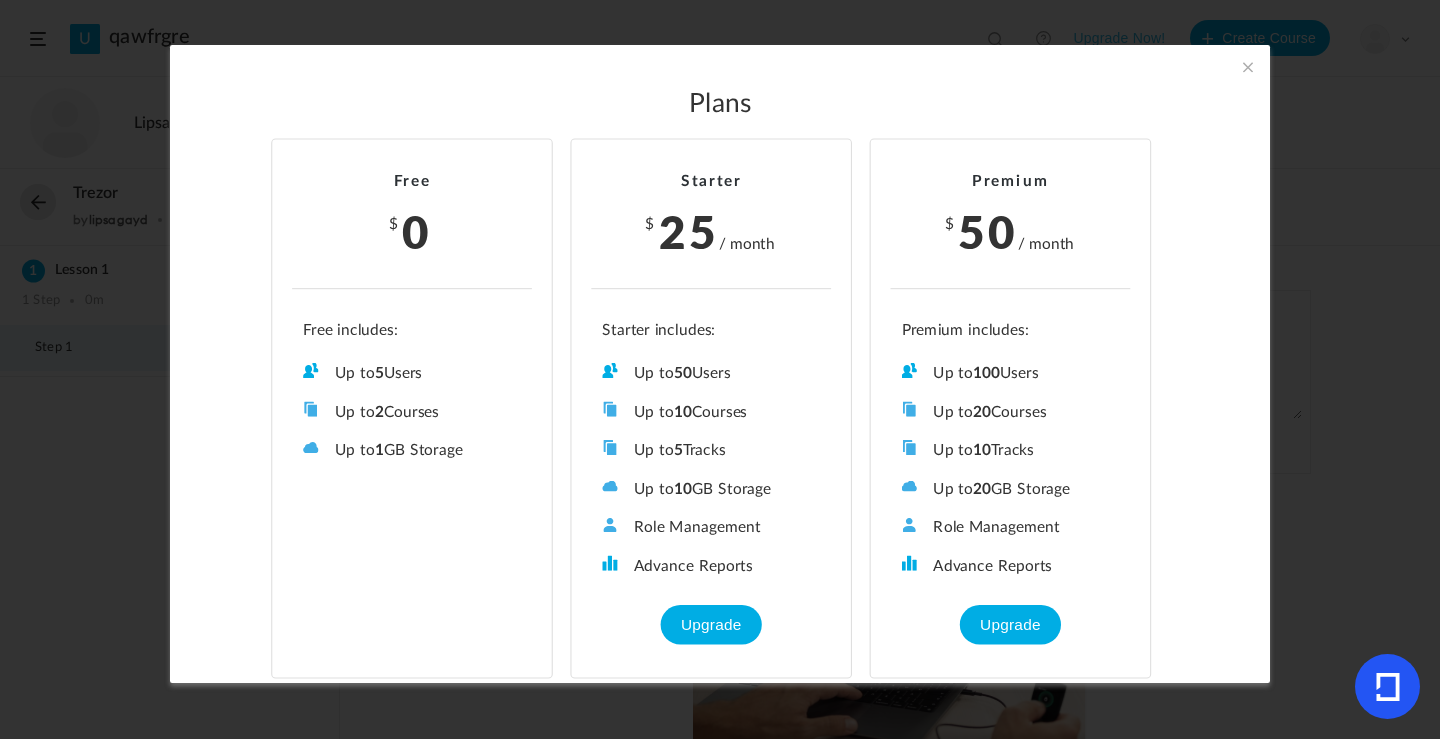 click at bounding box center (1248, 67) 